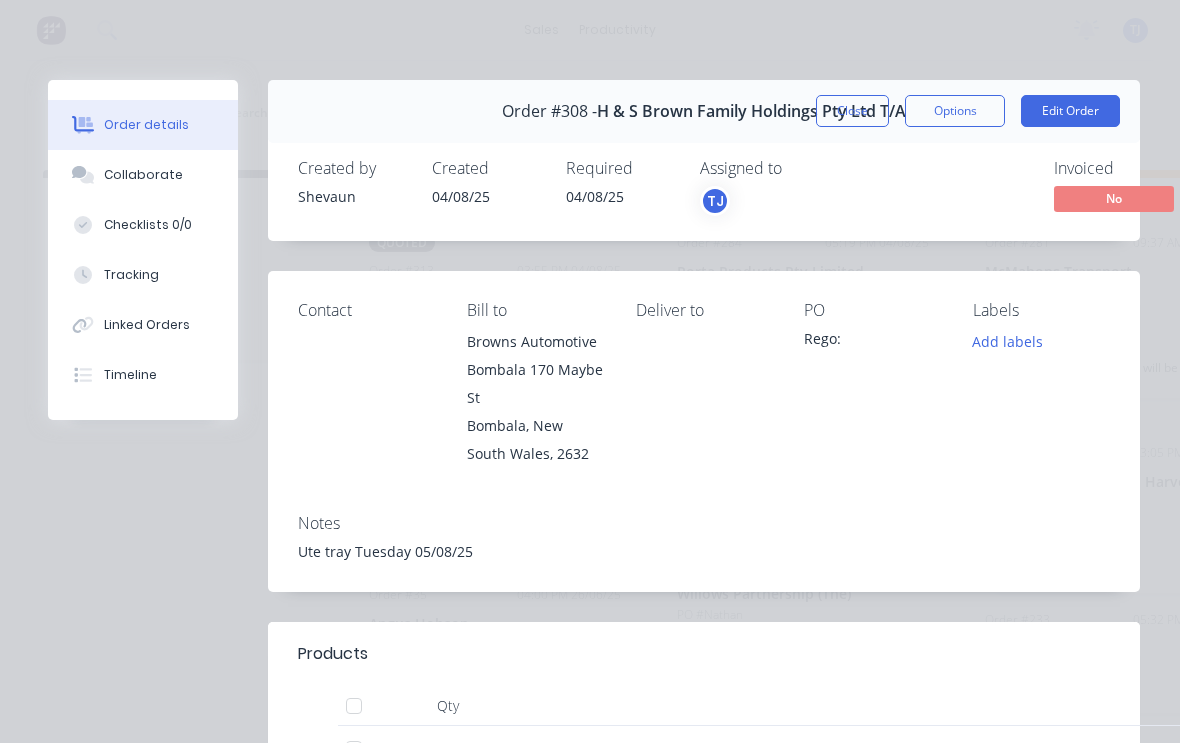scroll, scrollTop: 4, scrollLeft: 542, axis: both 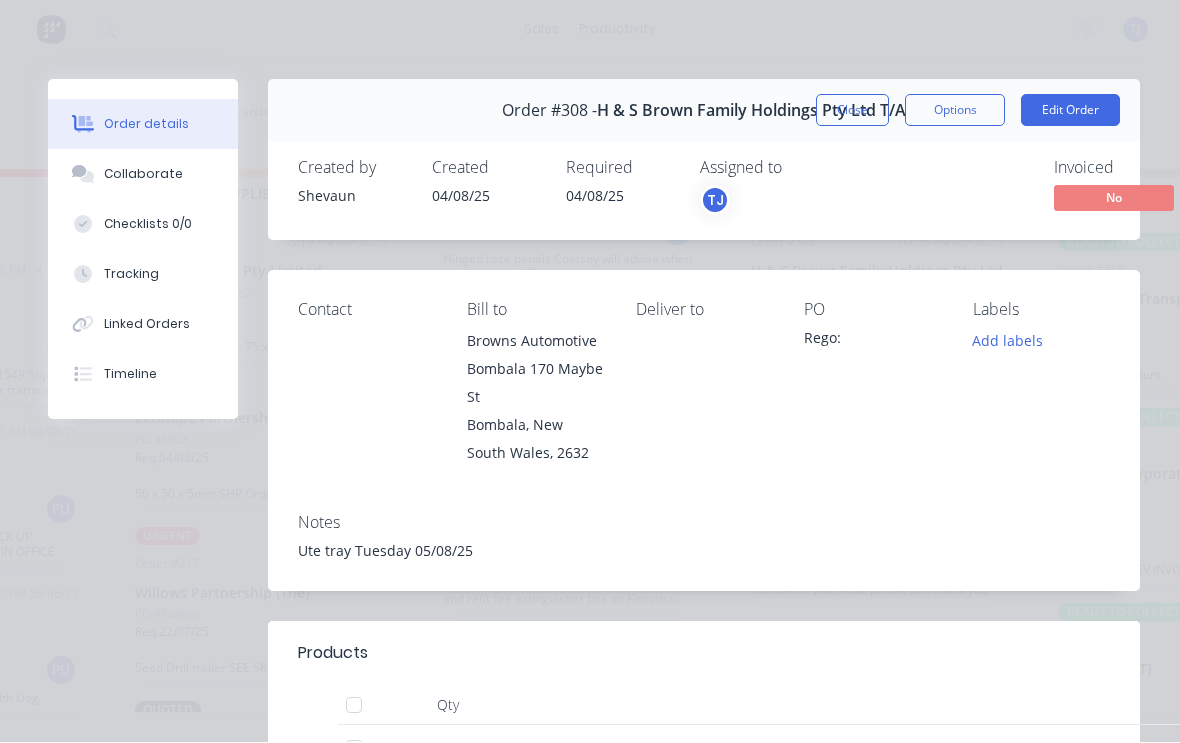 click on "Edit Order" at bounding box center (1070, 111) 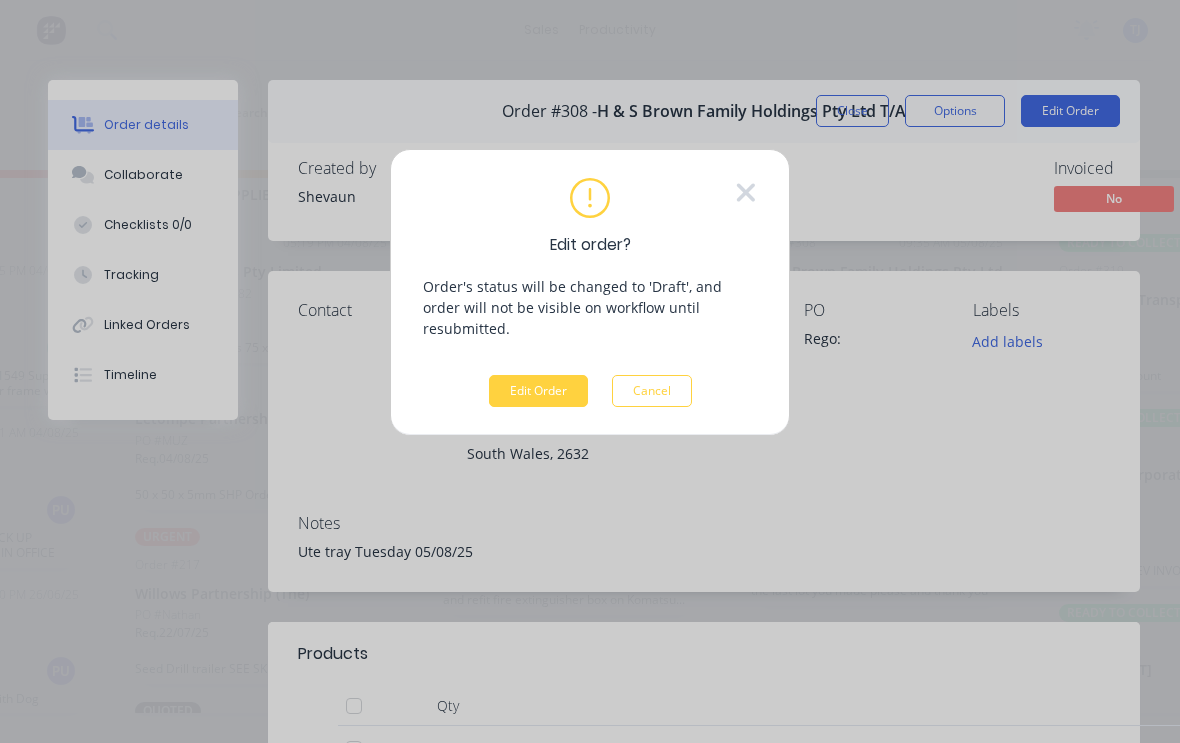 click on "Edit Order" at bounding box center [538, 391] 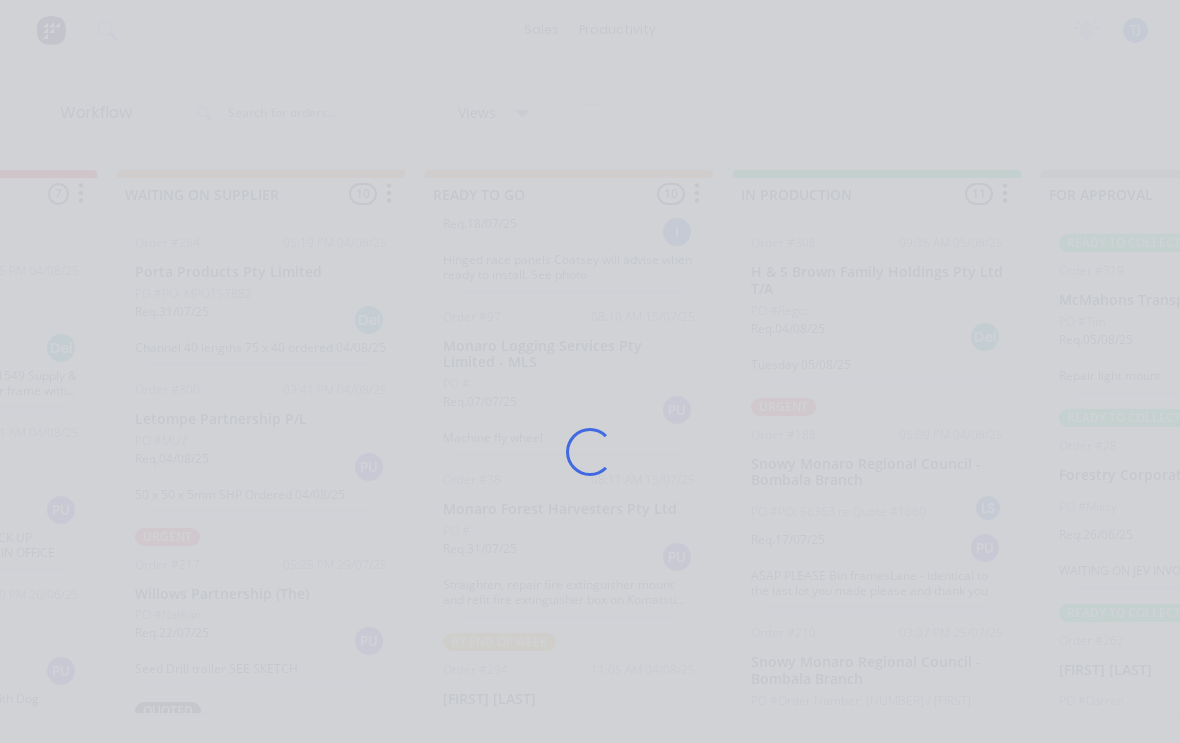 scroll, scrollTop: 3, scrollLeft: 0, axis: vertical 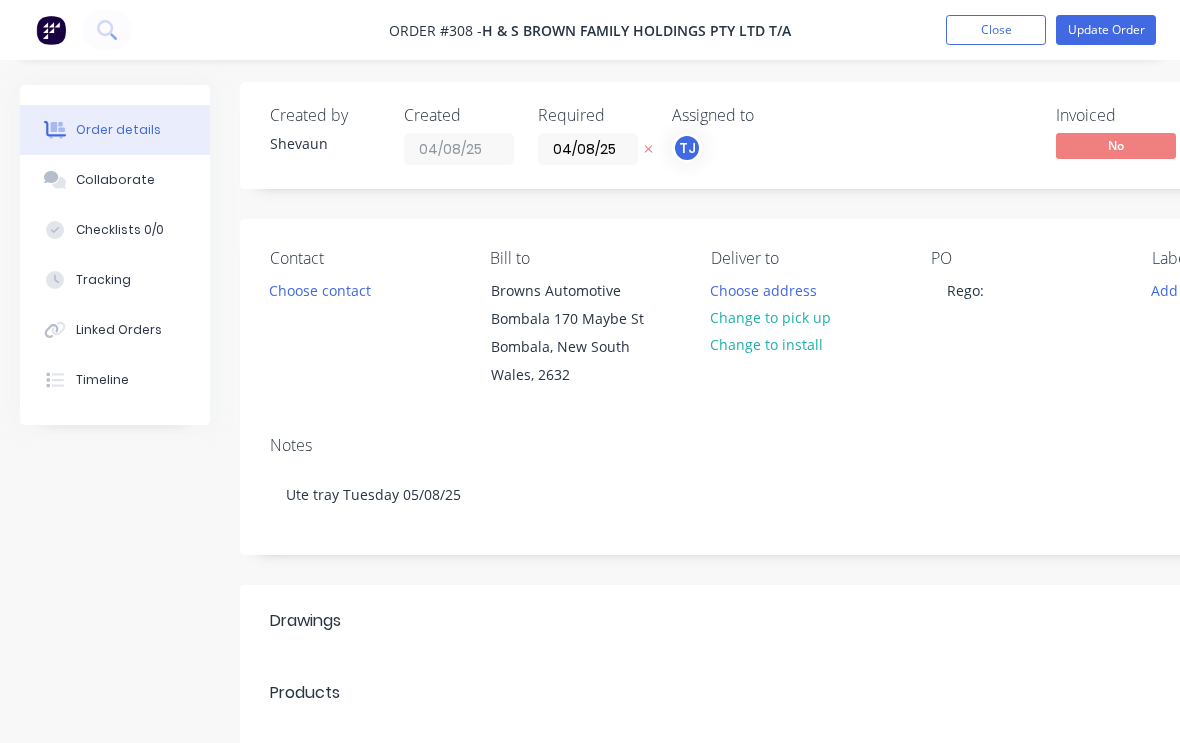 click on "Change to pick up" at bounding box center (771, 317) 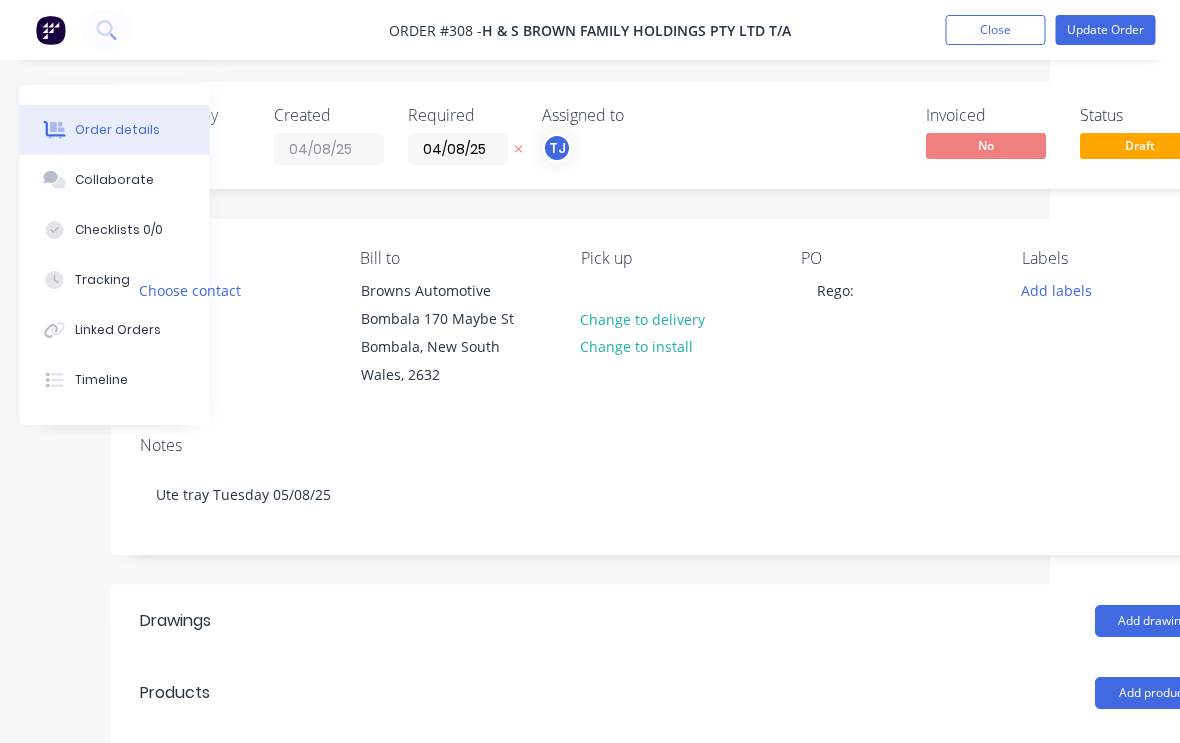 scroll, scrollTop: 3, scrollLeft: 130, axis: both 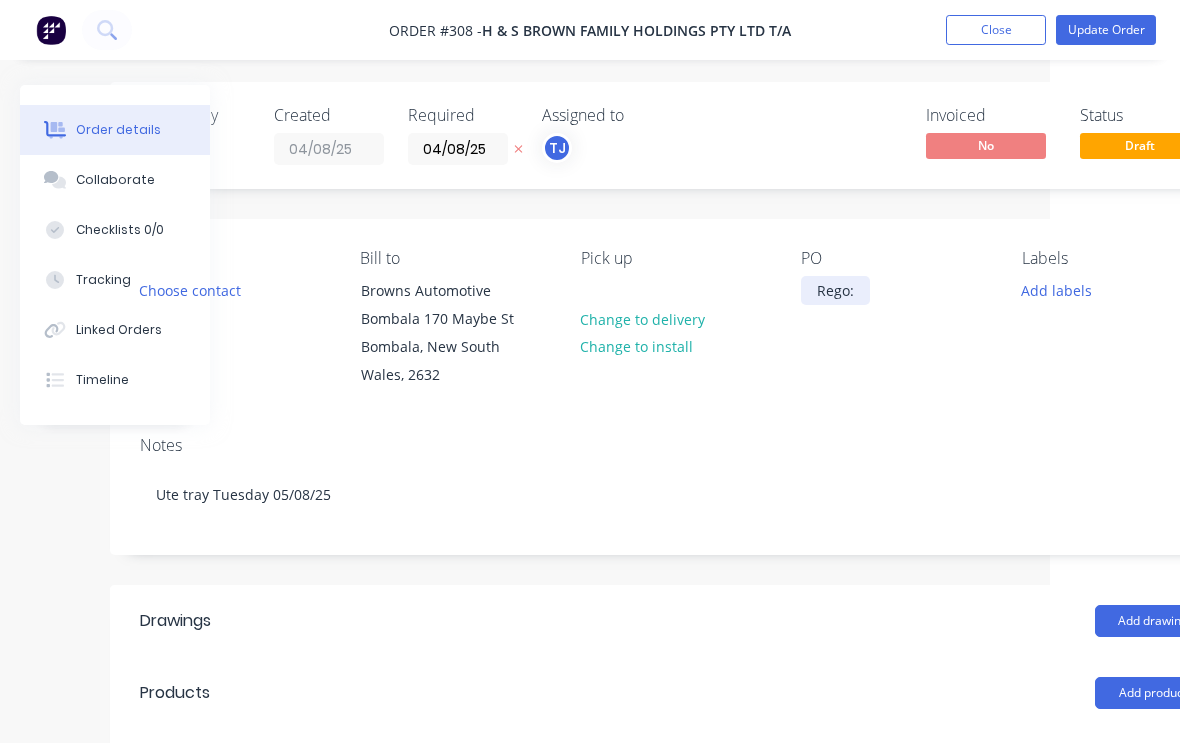 click on "Rego:" at bounding box center [835, 290] 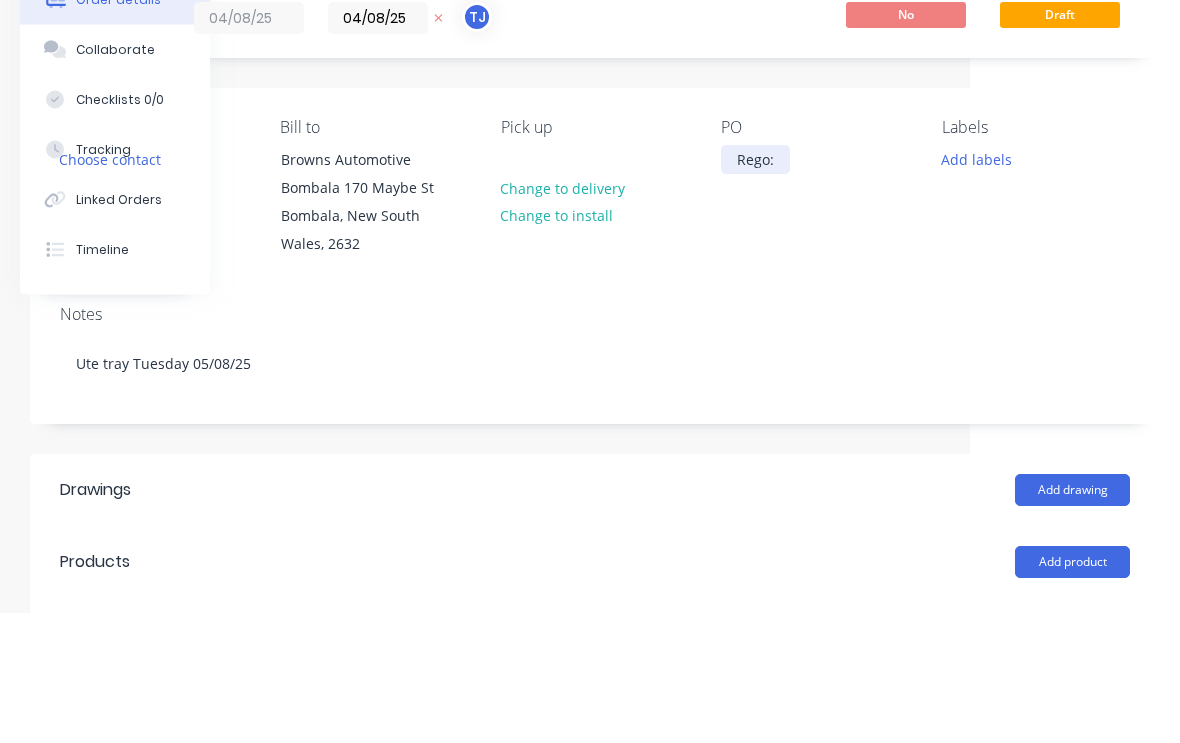 type 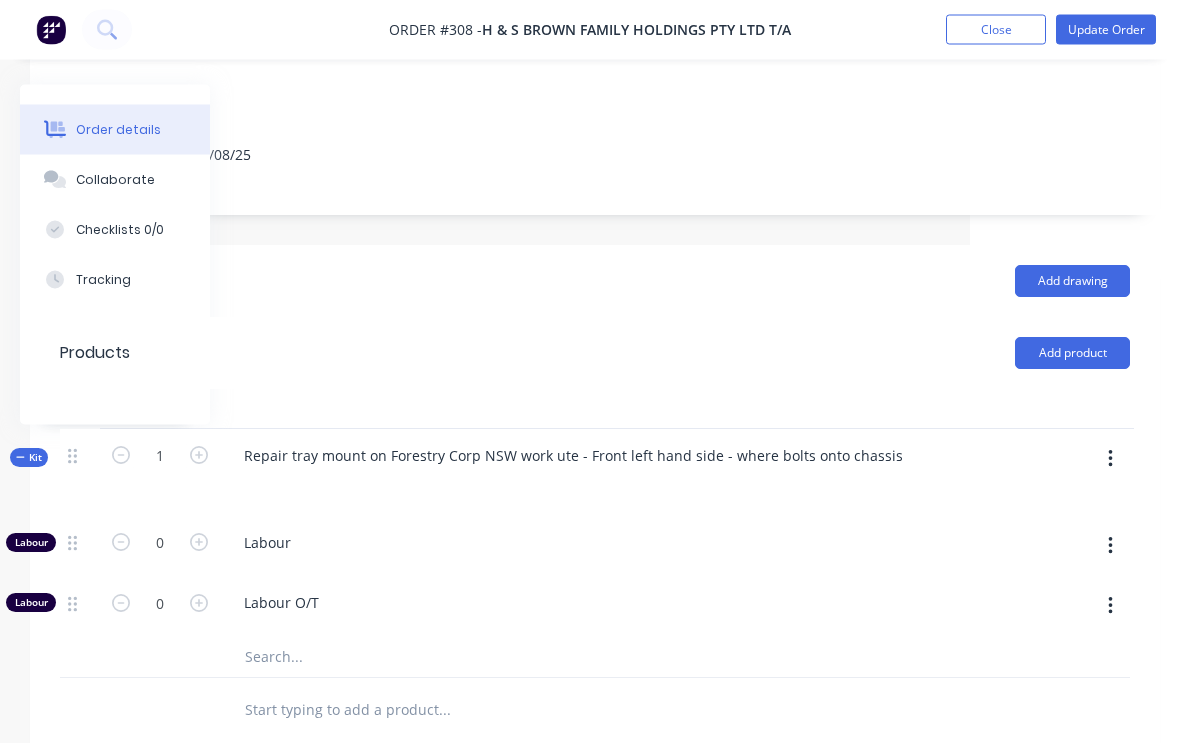 scroll, scrollTop: 343, scrollLeft: 210, axis: both 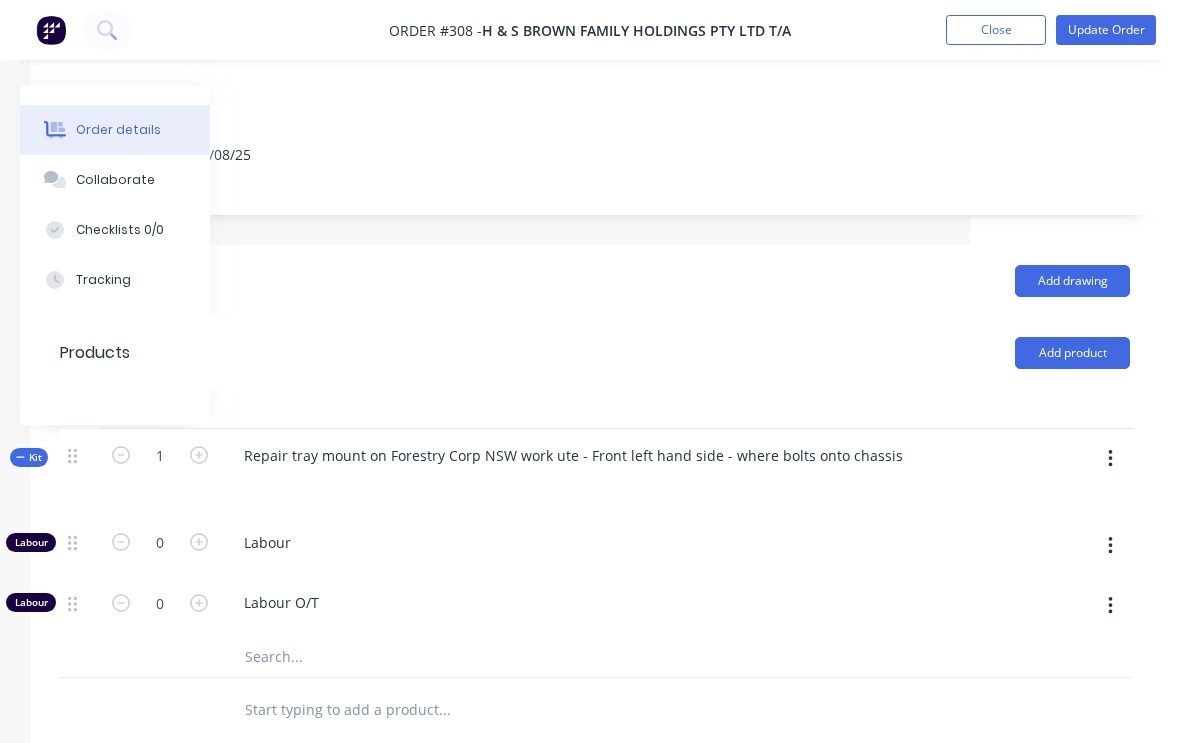 click at bounding box center [1110, 459] 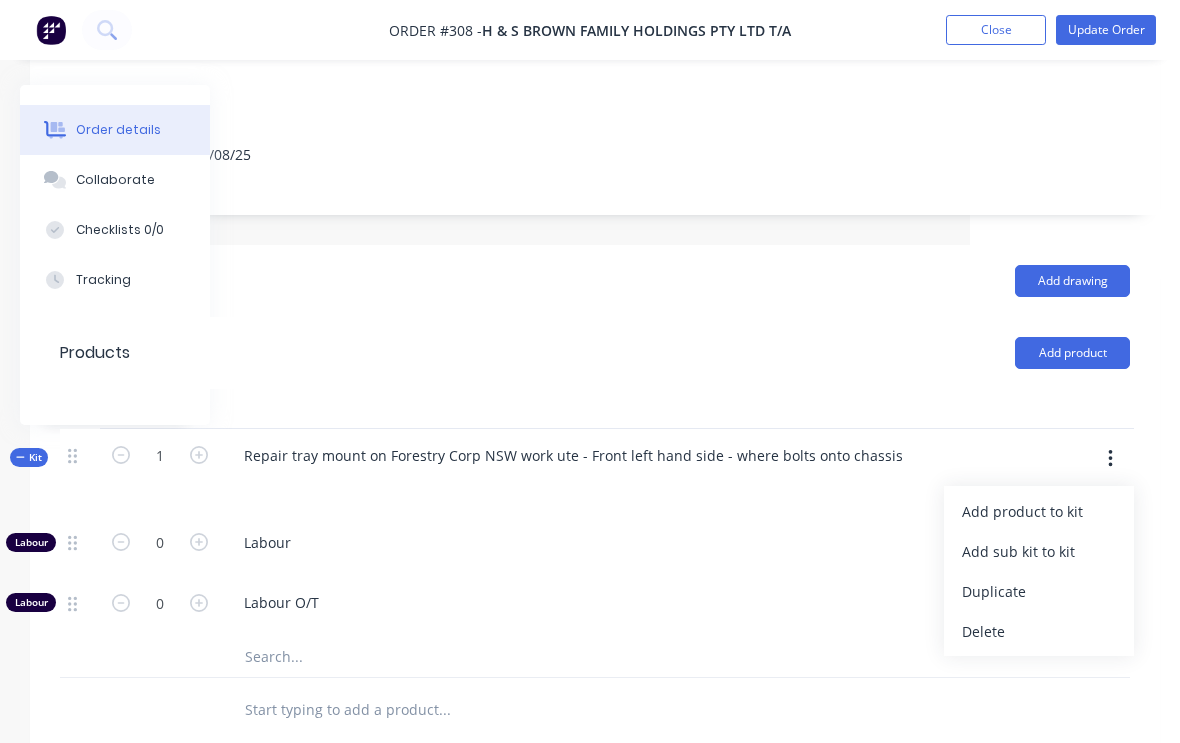 click on "Add product to kit" at bounding box center (1039, 511) 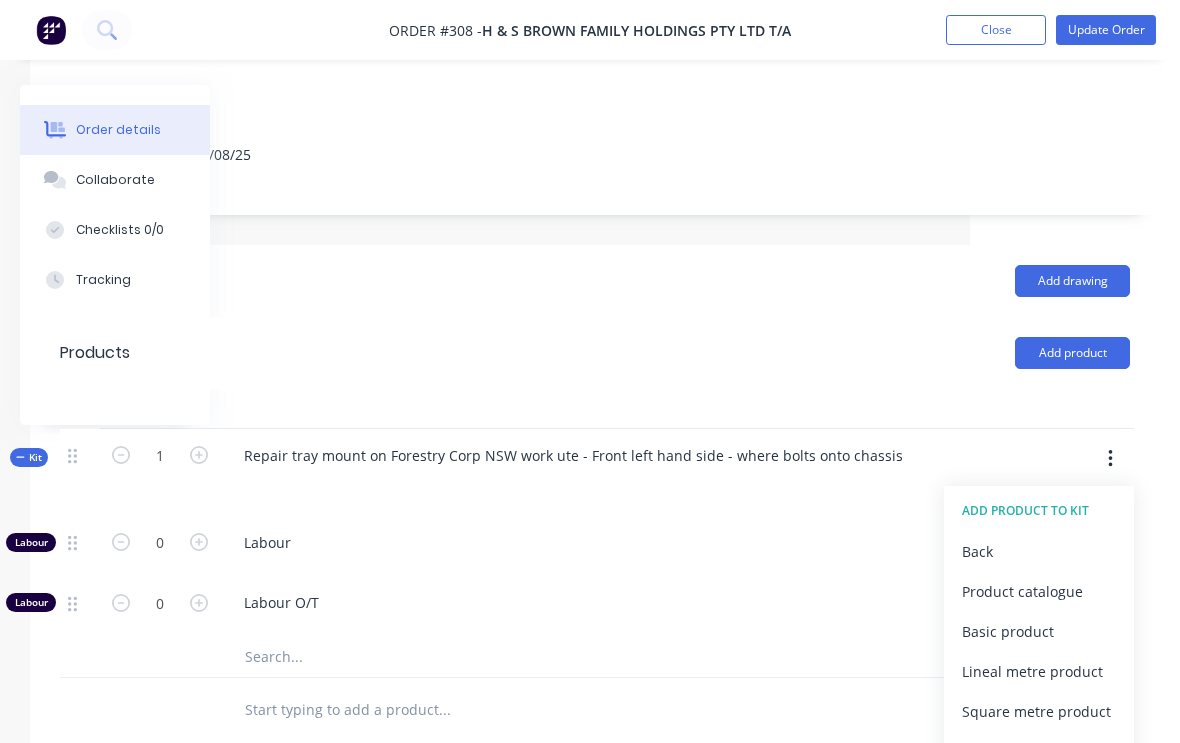 click on "Product catalogue" at bounding box center [1039, 591] 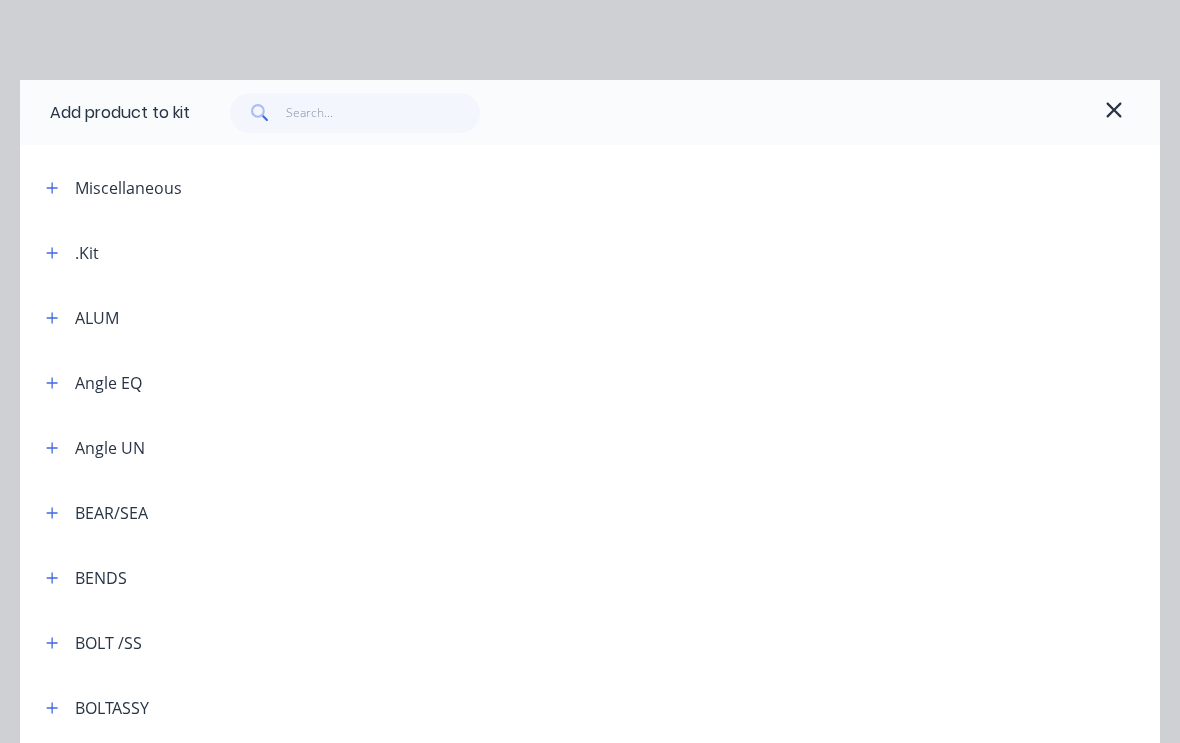 click on "ALUM" at bounding box center (97, 318) 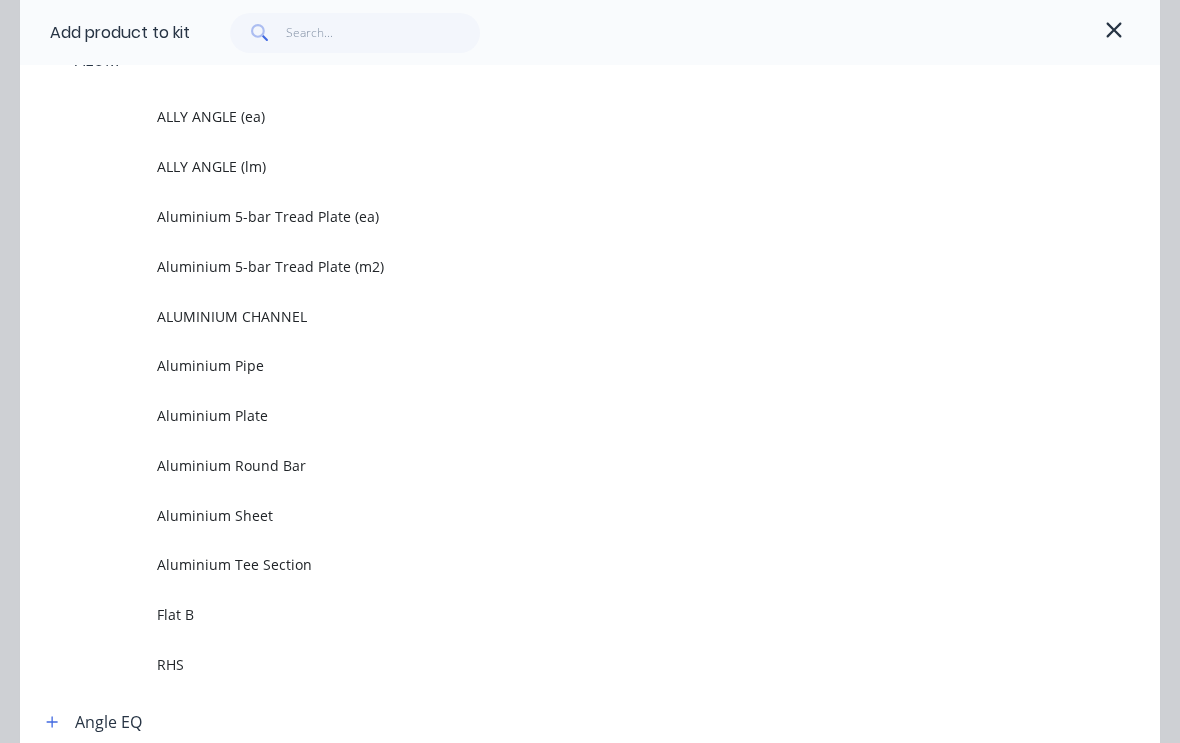 scroll, scrollTop: 260, scrollLeft: 0, axis: vertical 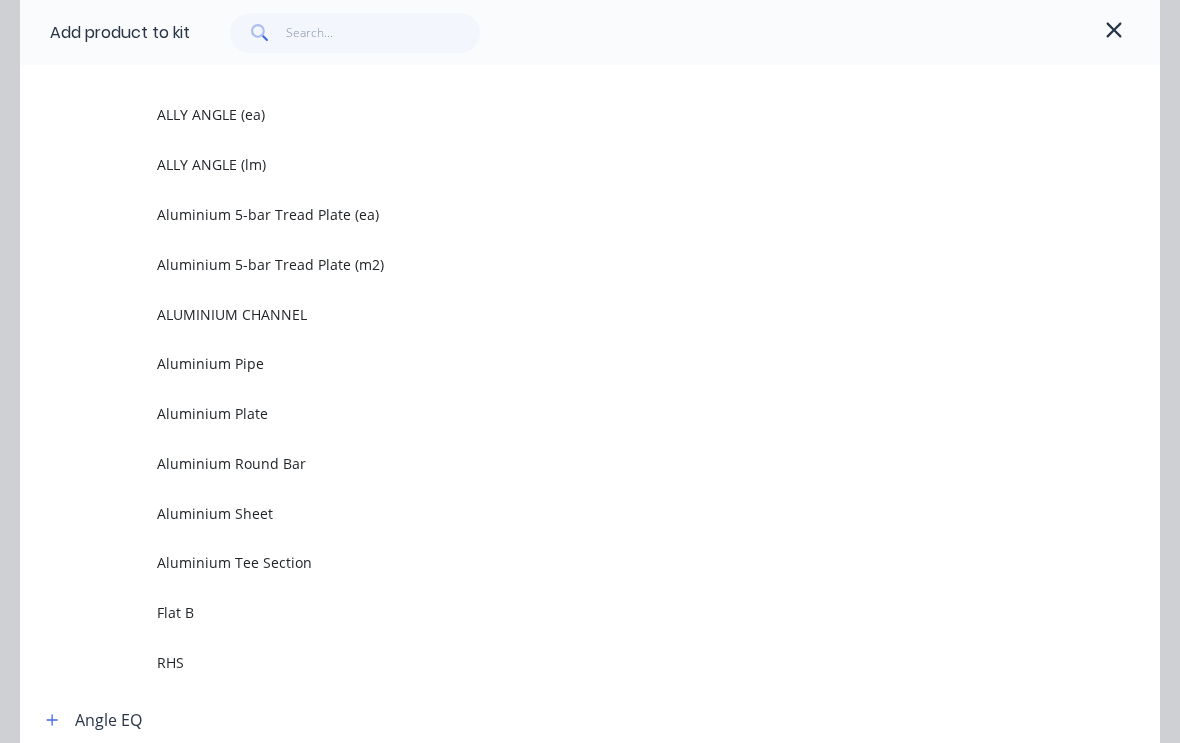 click on "Flat B" at bounding box center (558, 612) 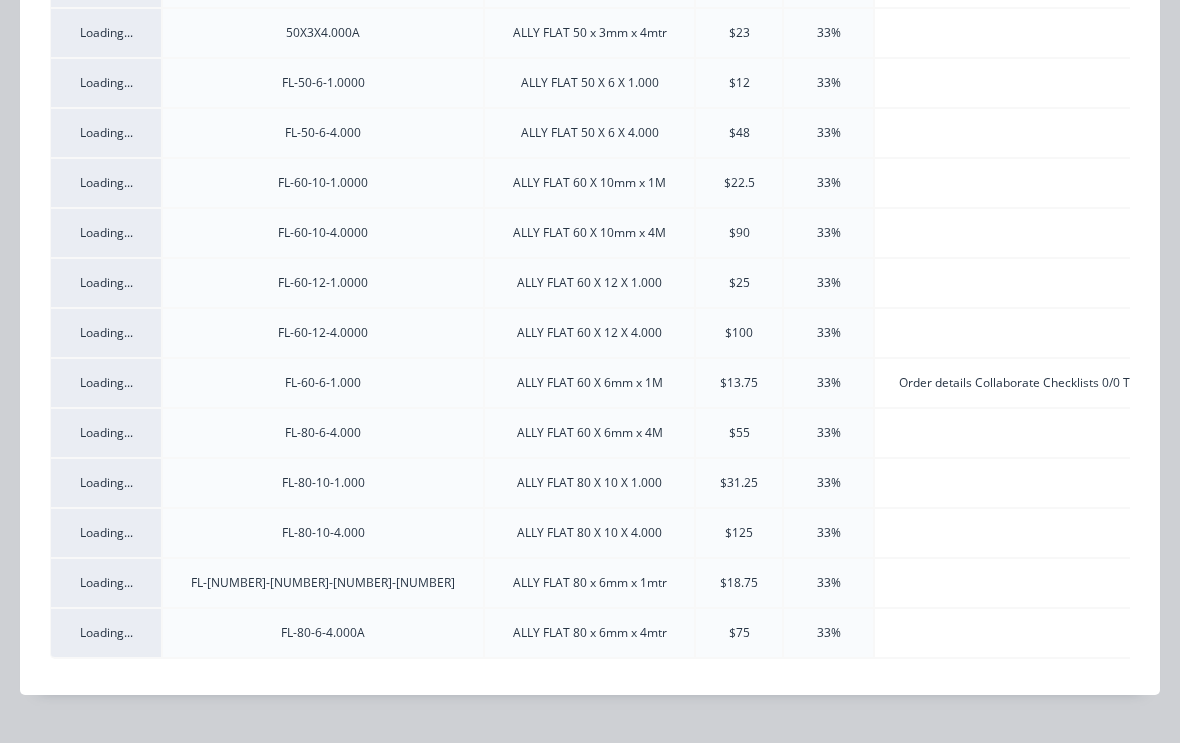 scroll, scrollTop: 1453, scrollLeft: 0, axis: vertical 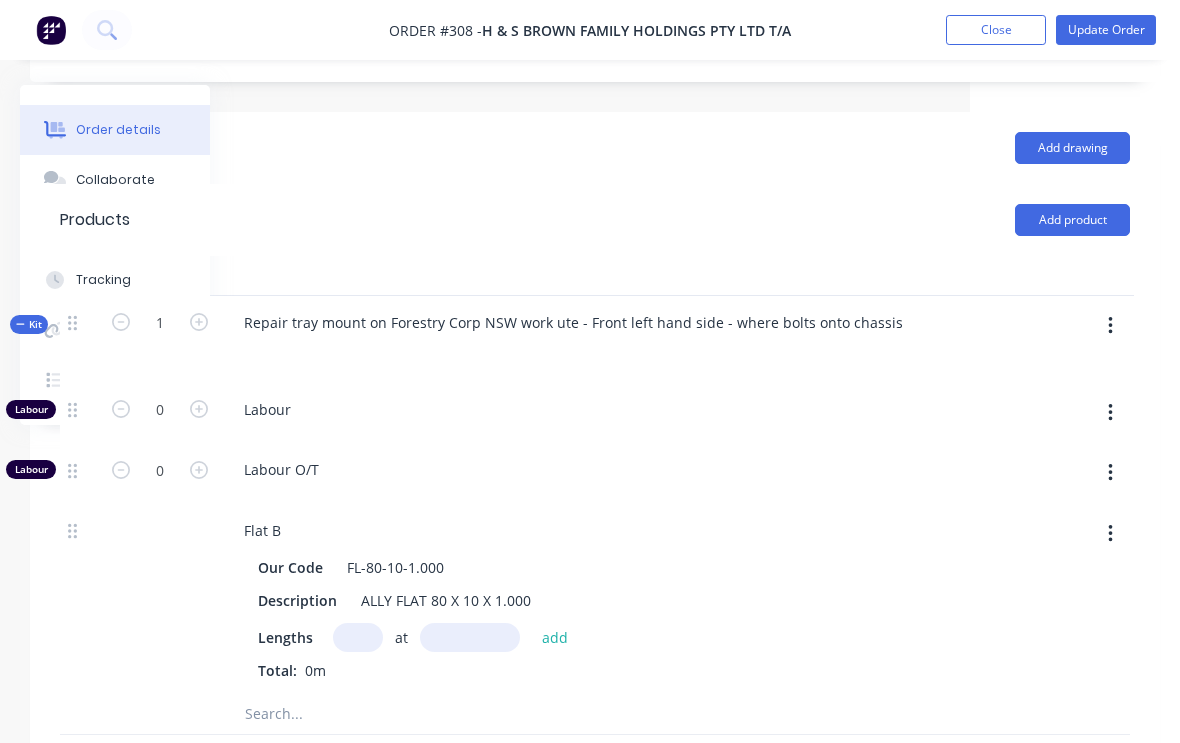 click at bounding box center (358, 637) 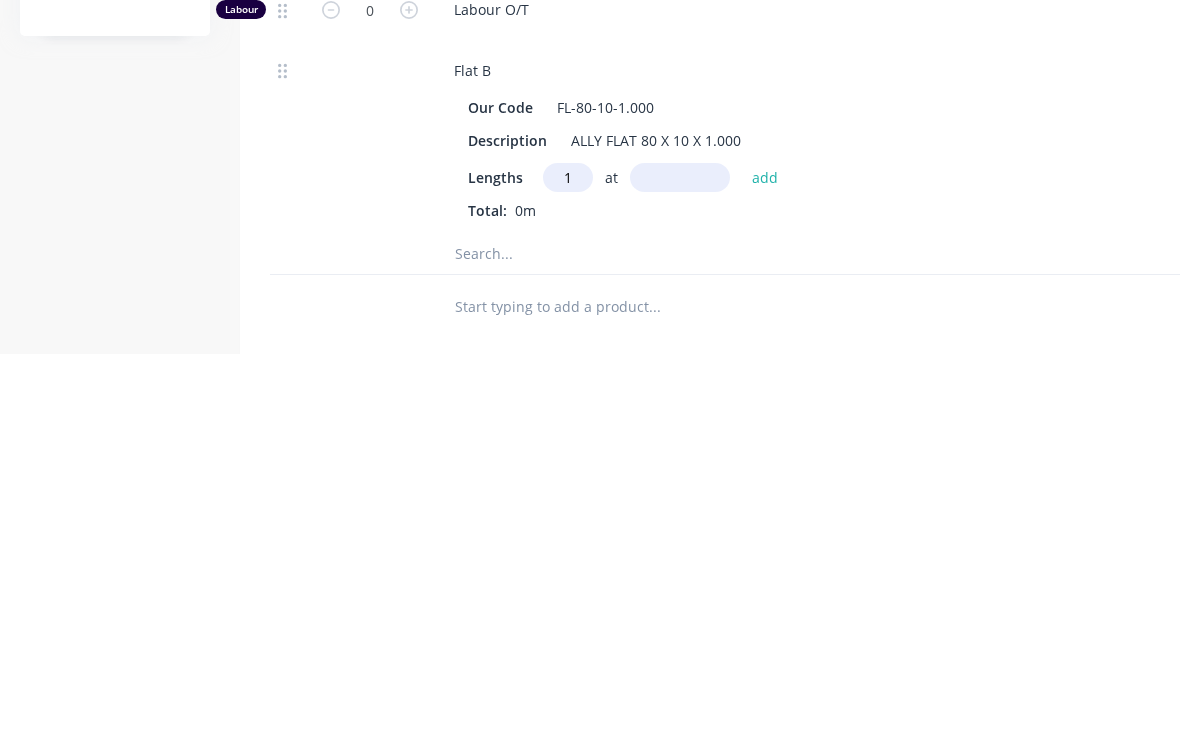type on "1" 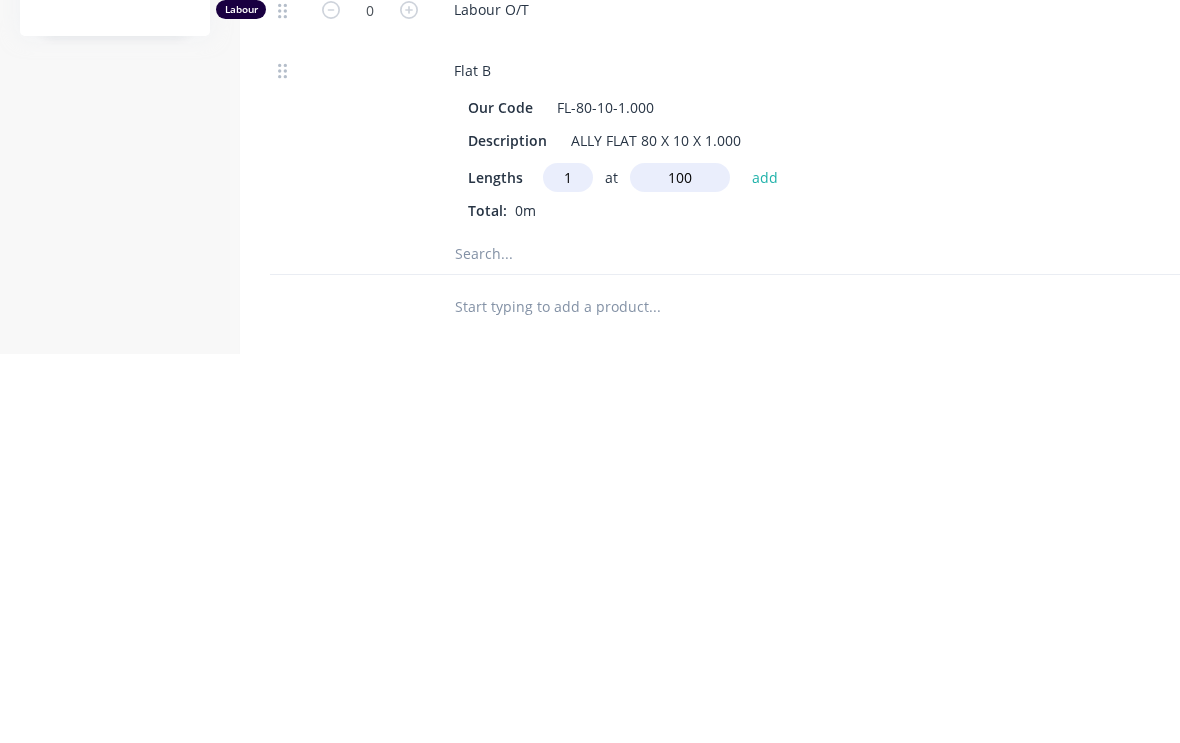 type on "100" 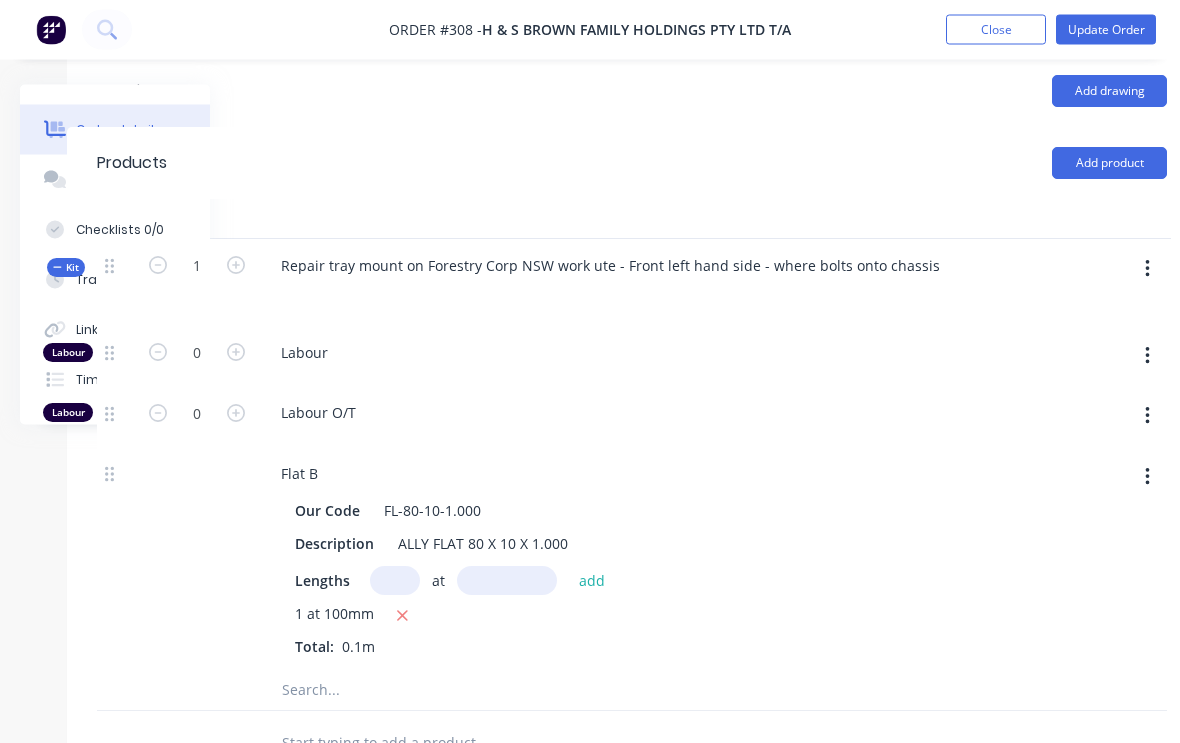 scroll, scrollTop: 532, scrollLeft: 210, axis: both 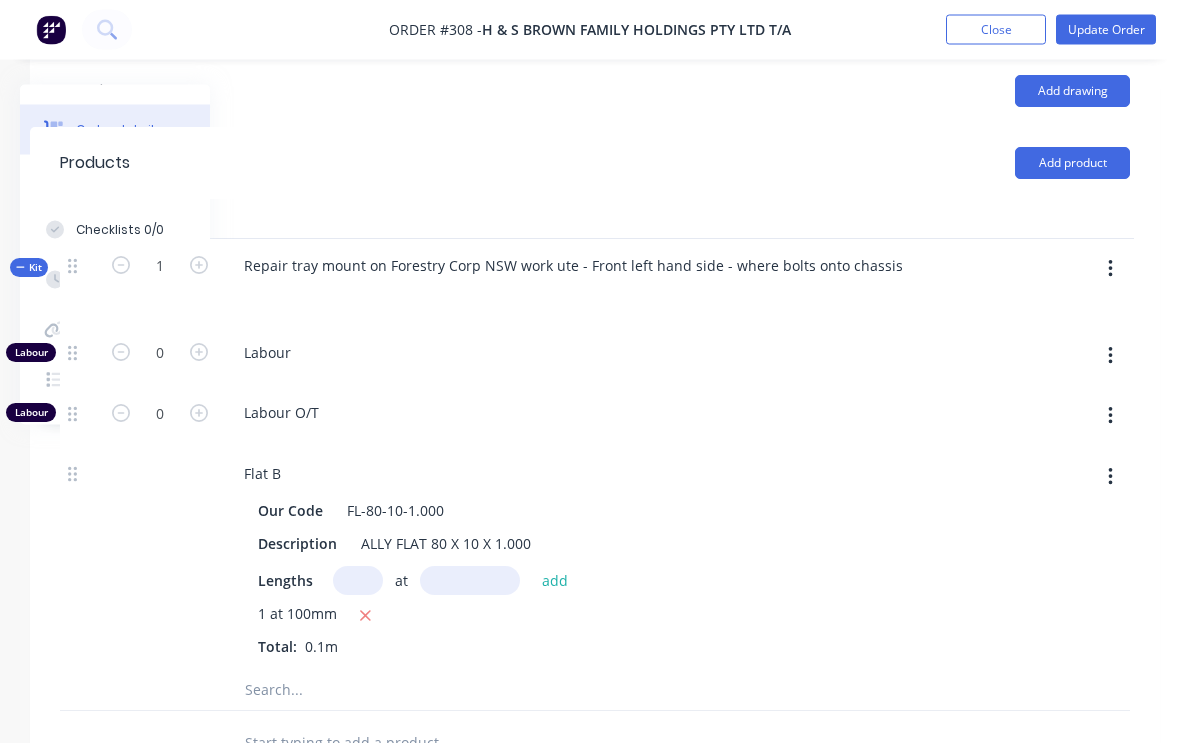 click at bounding box center [1110, 270] 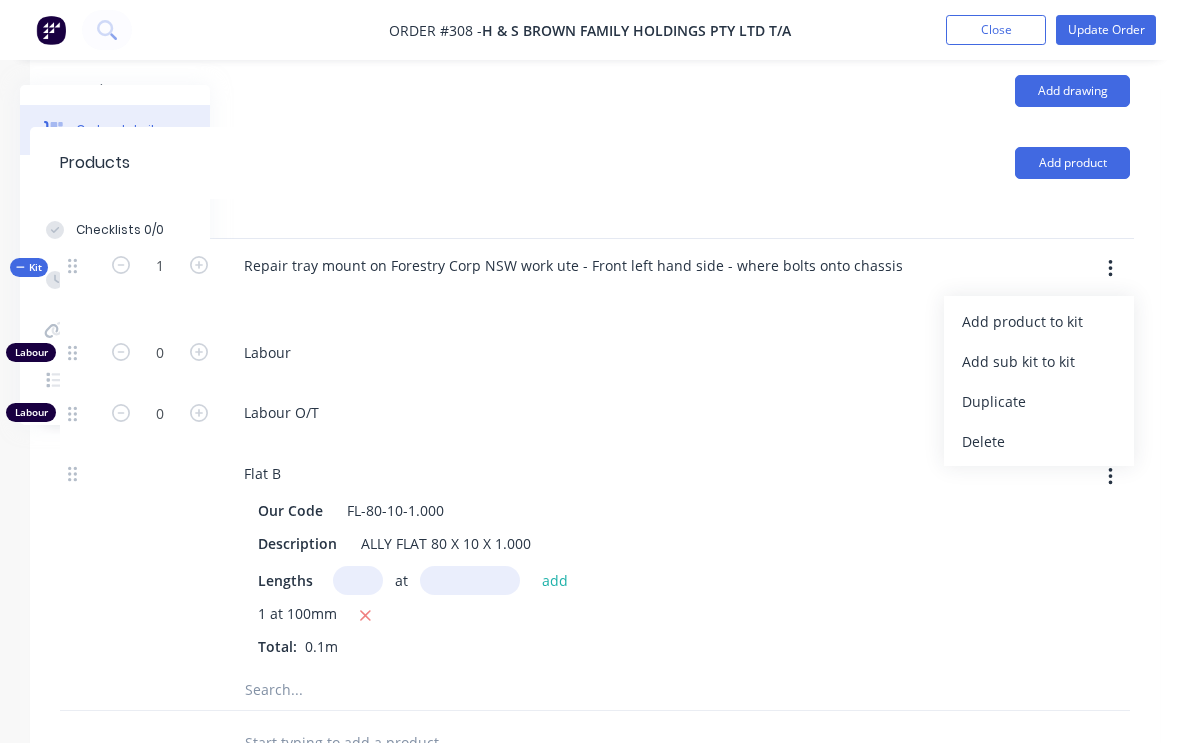click on "Add product to kit" at bounding box center [1039, 321] 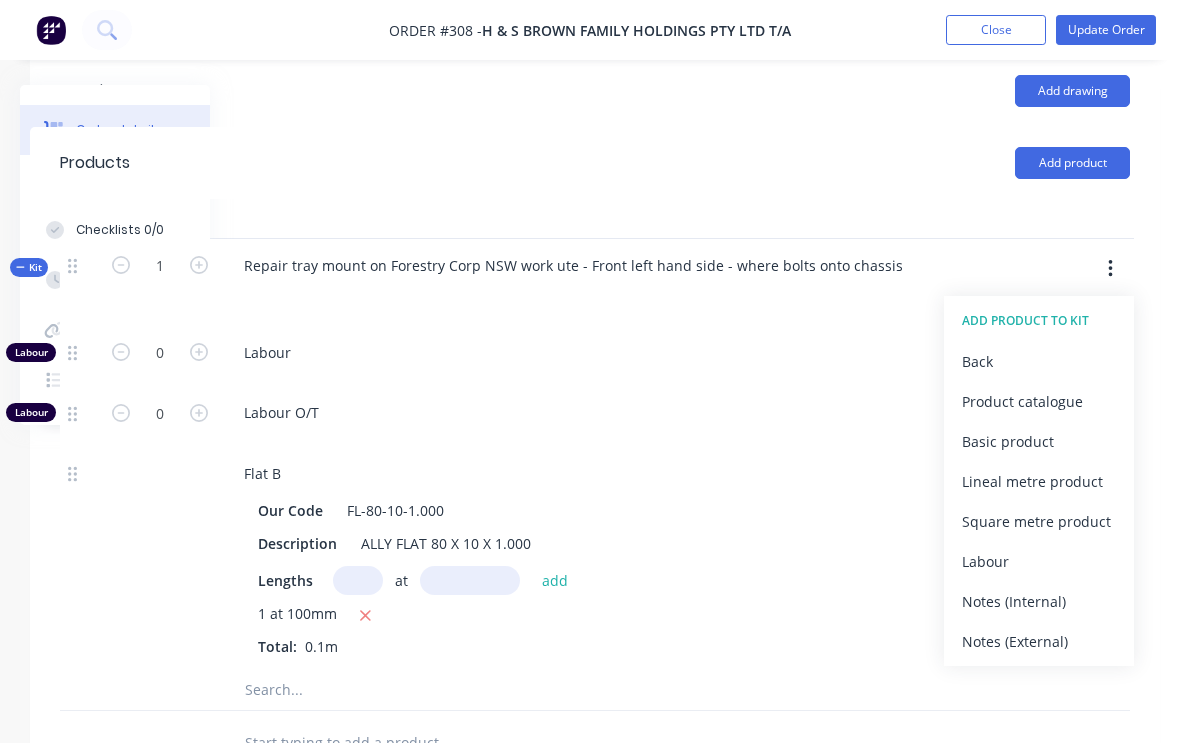 click on "Product catalogue" at bounding box center (1039, 401) 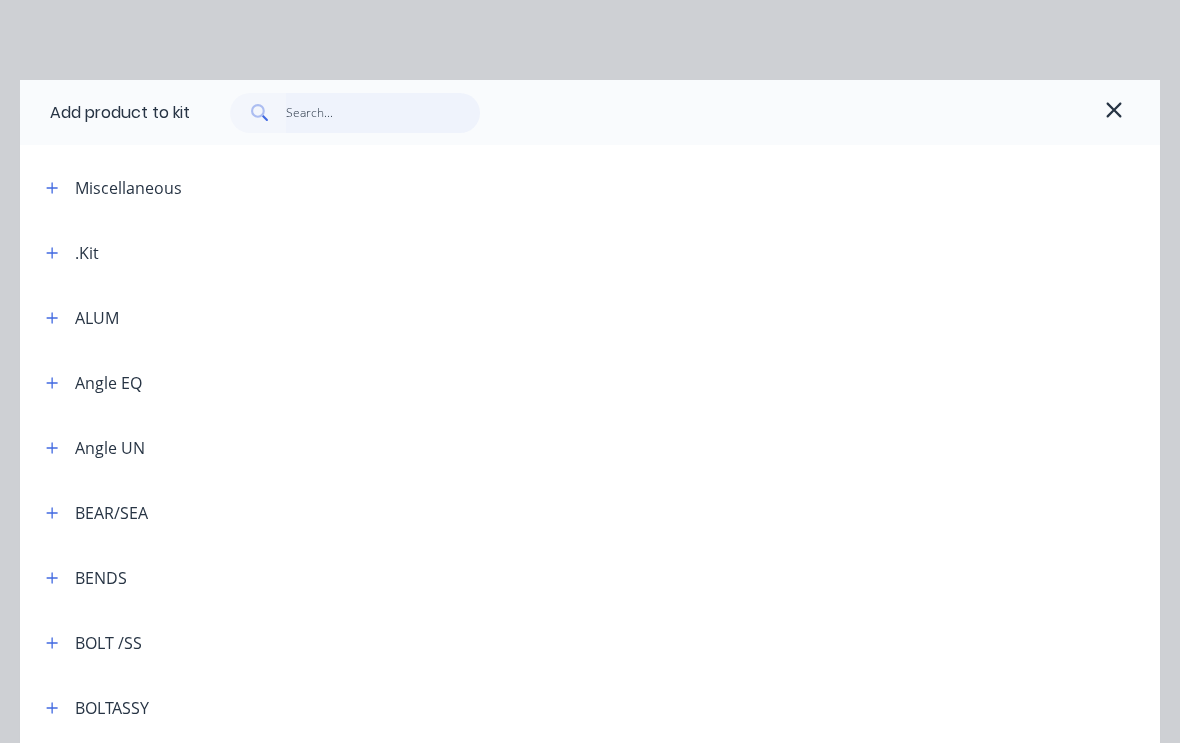click at bounding box center [383, 113] 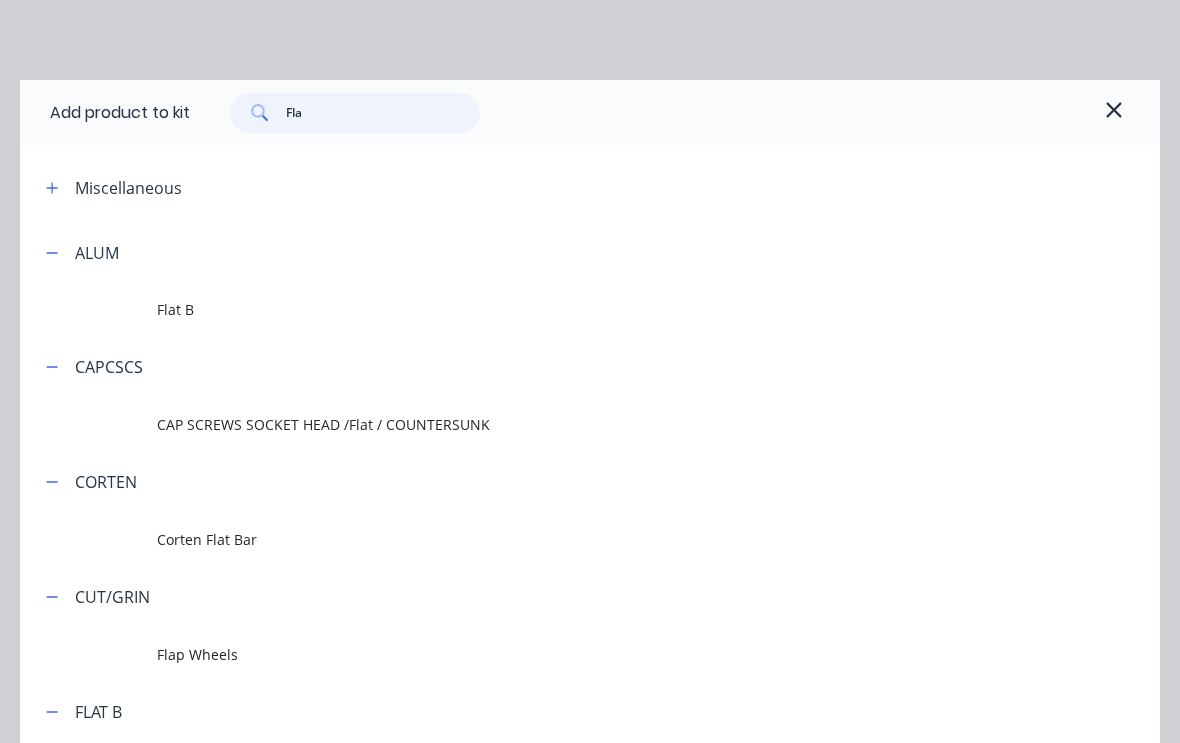 type on "Flat" 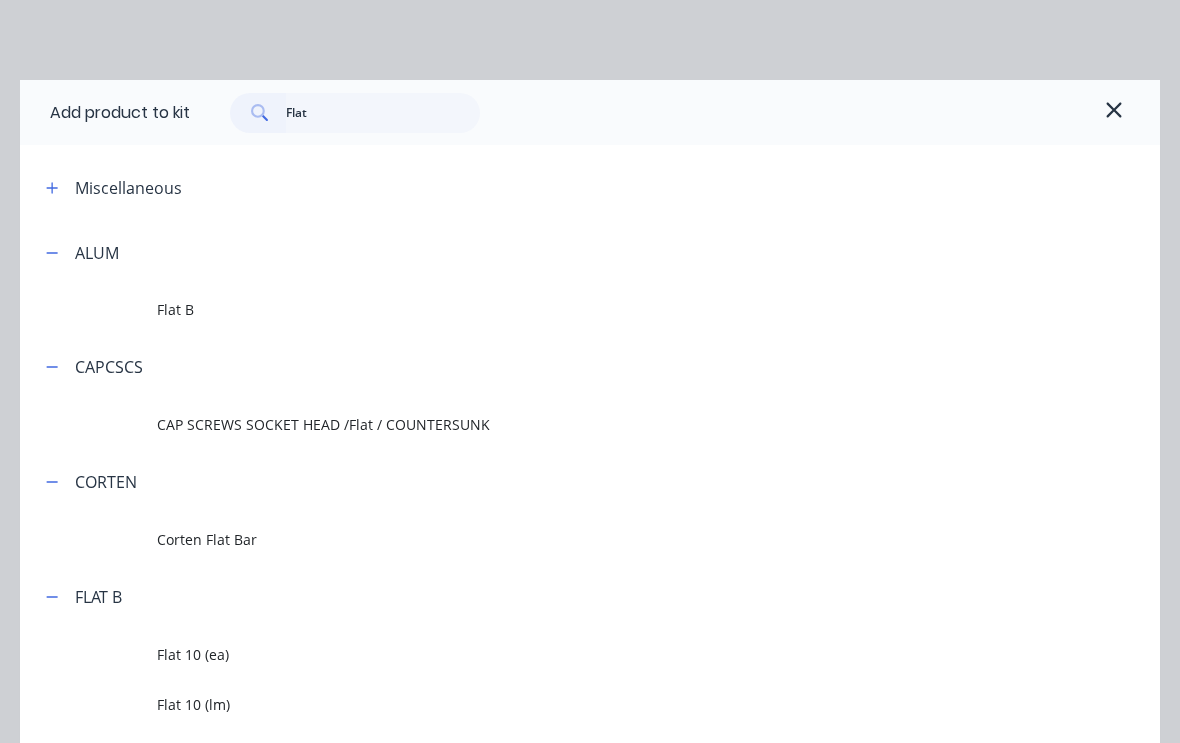 scroll, scrollTop: 533, scrollLeft: 210, axis: both 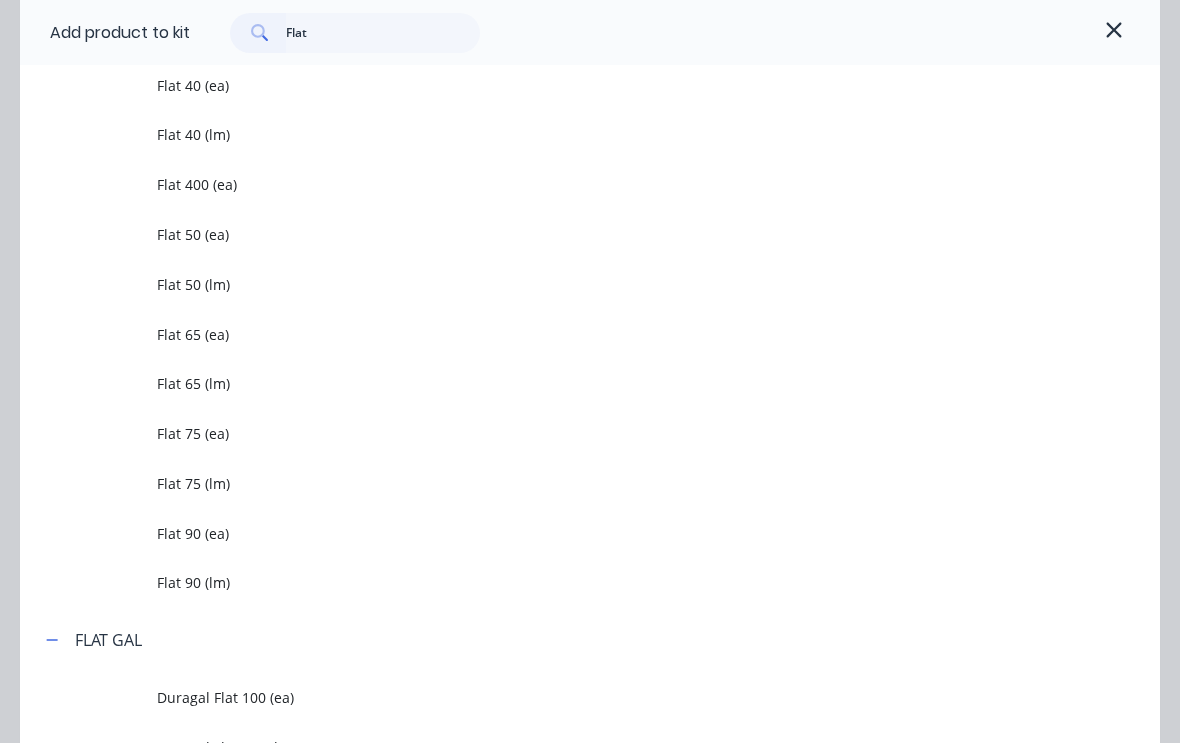click on "Flat 75 (lm)" at bounding box center (558, 483) 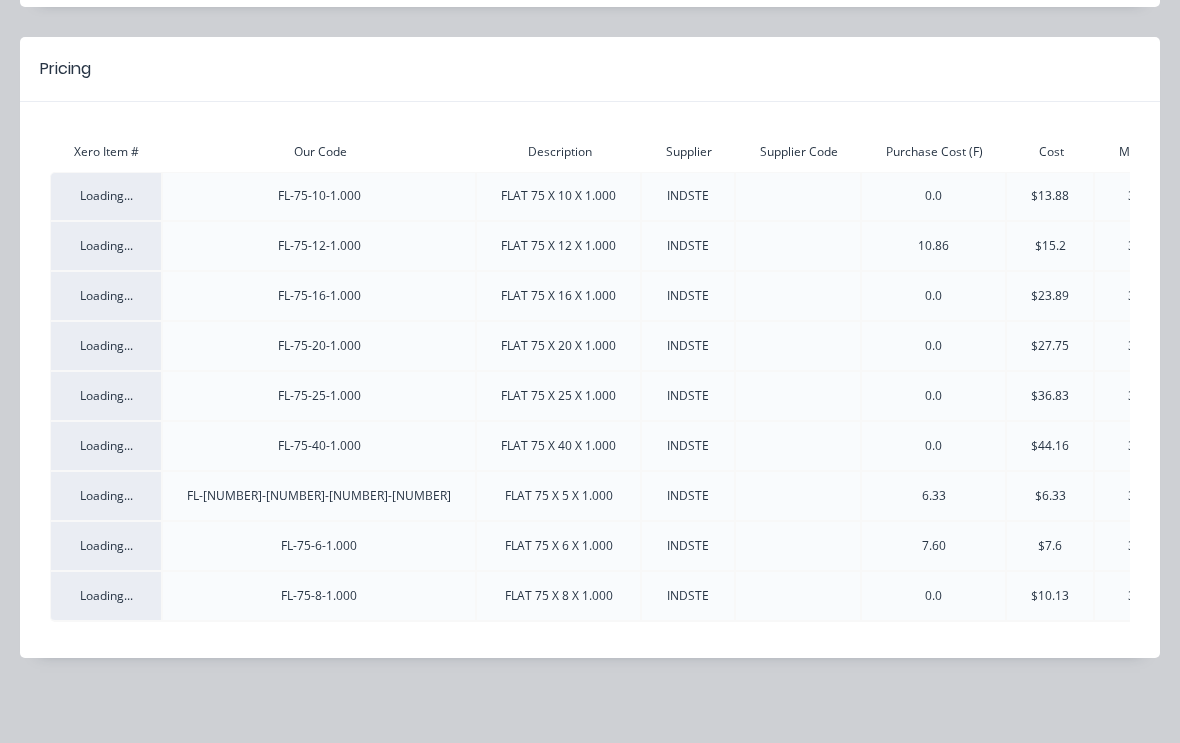 scroll, scrollTop: 153, scrollLeft: 0, axis: vertical 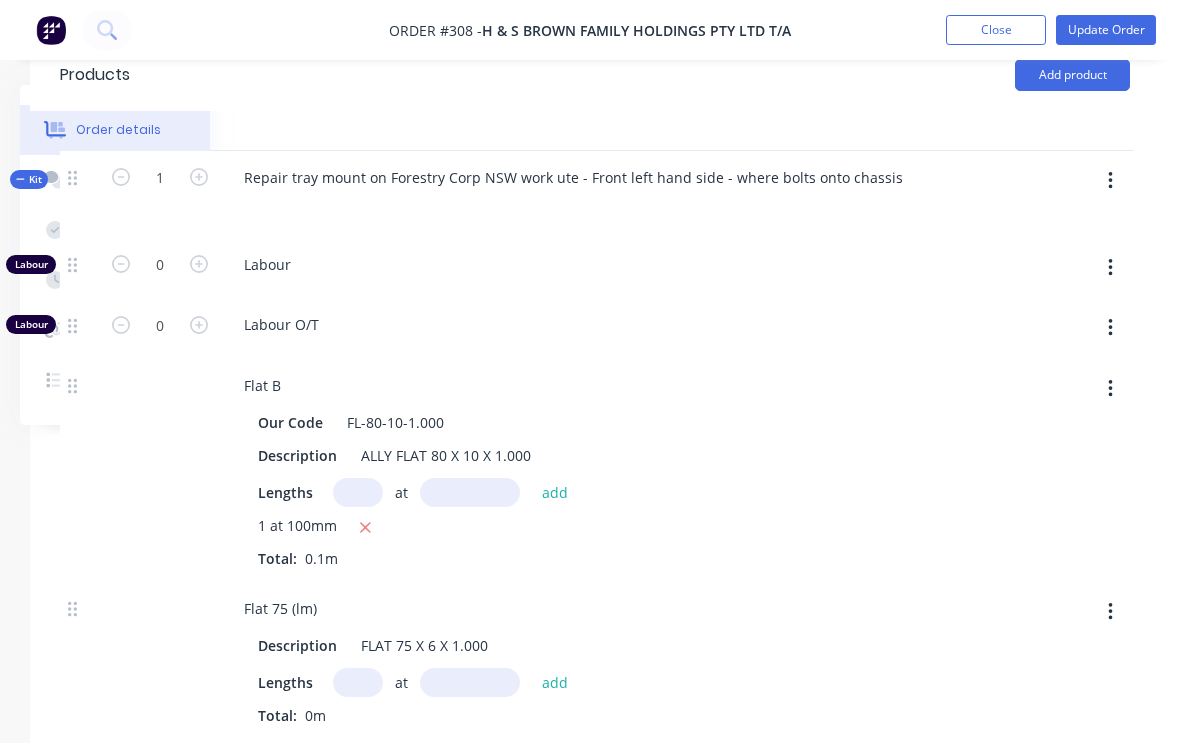 click at bounding box center (358, 682) 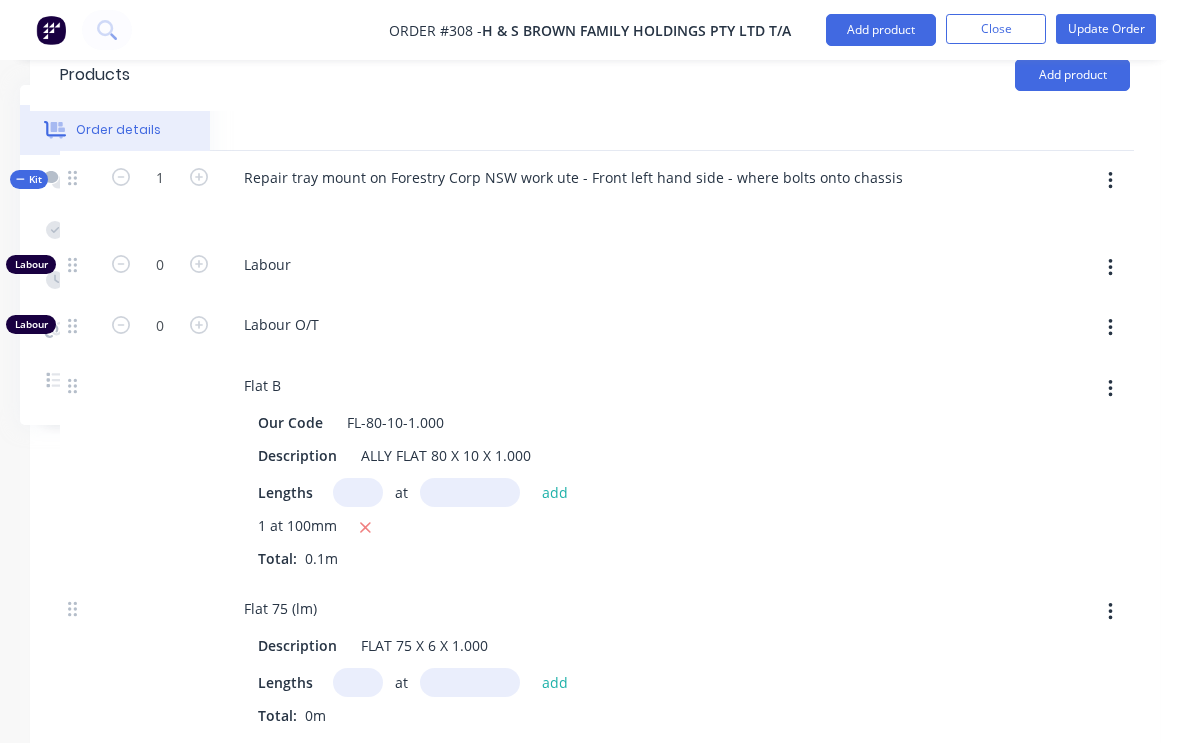 scroll, scrollTop: 737, scrollLeft: 0, axis: vertical 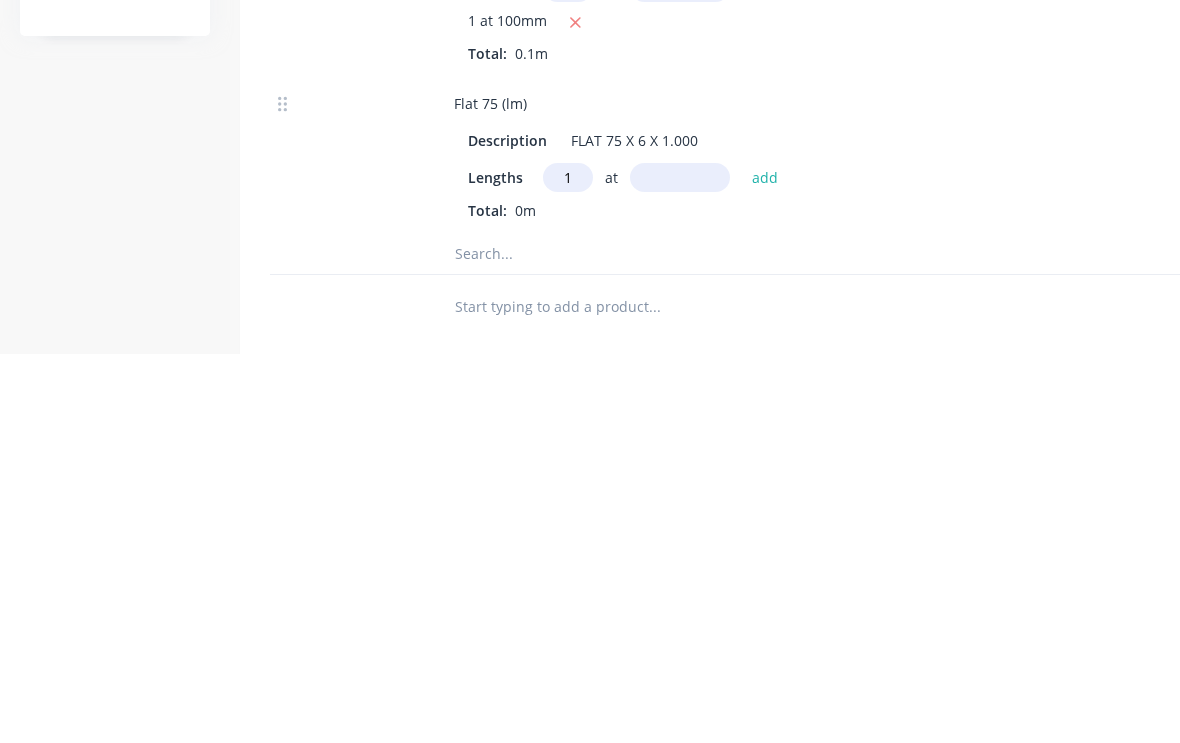 type on "1" 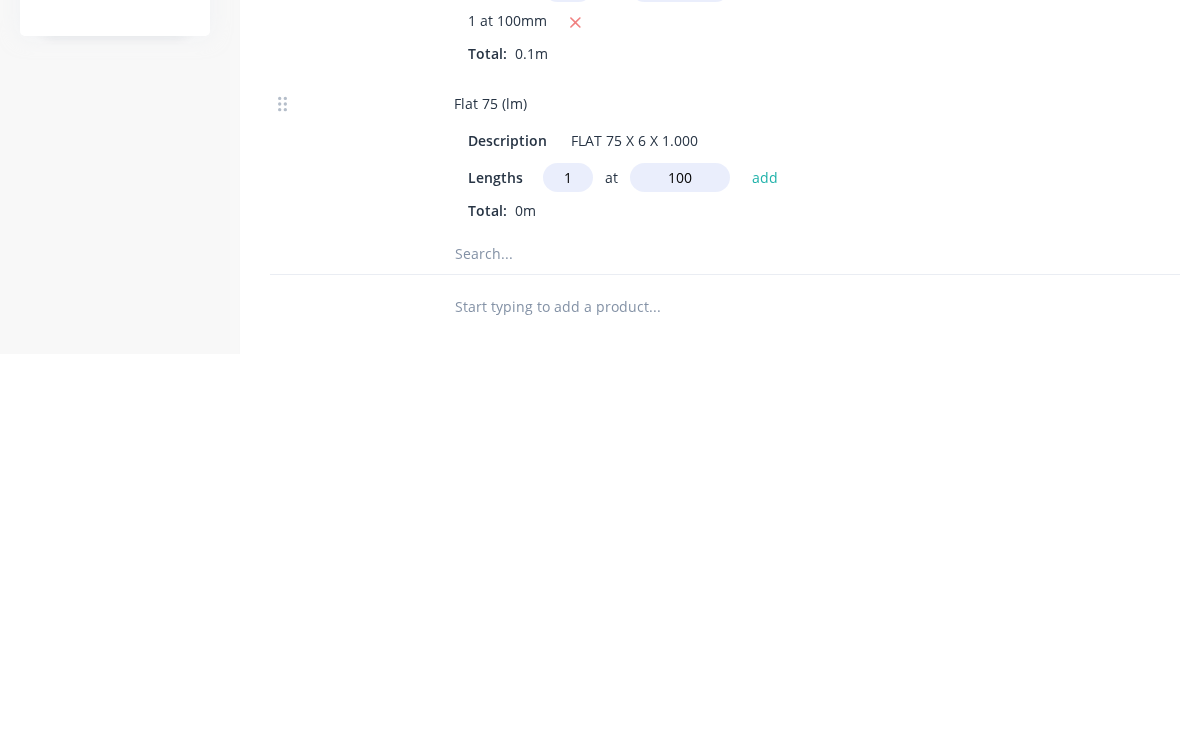 type on "100" 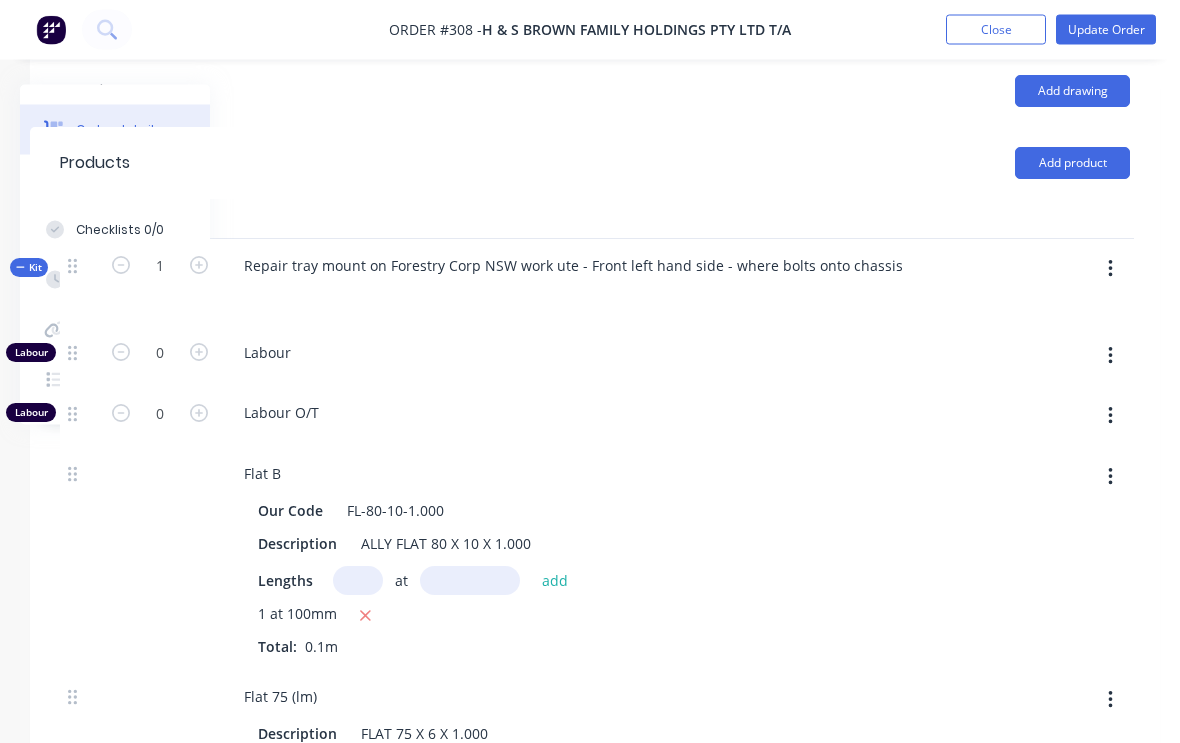scroll, scrollTop: 533, scrollLeft: 210, axis: both 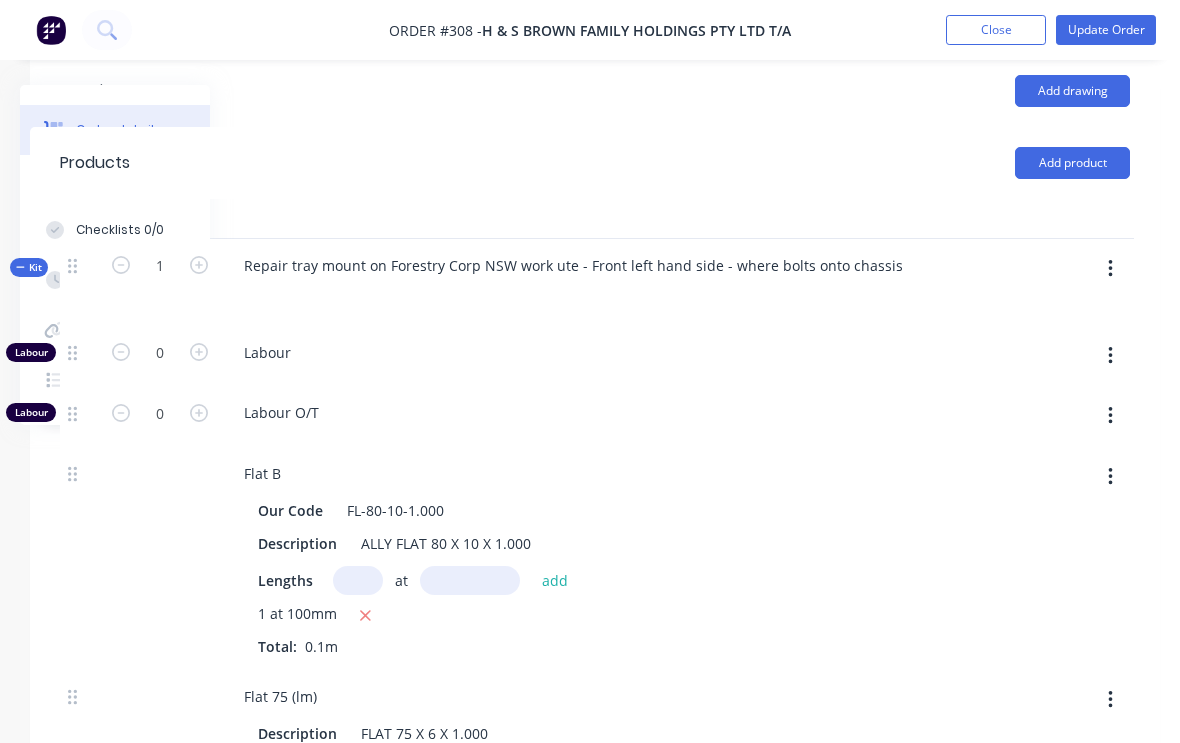click at bounding box center (1110, 269) 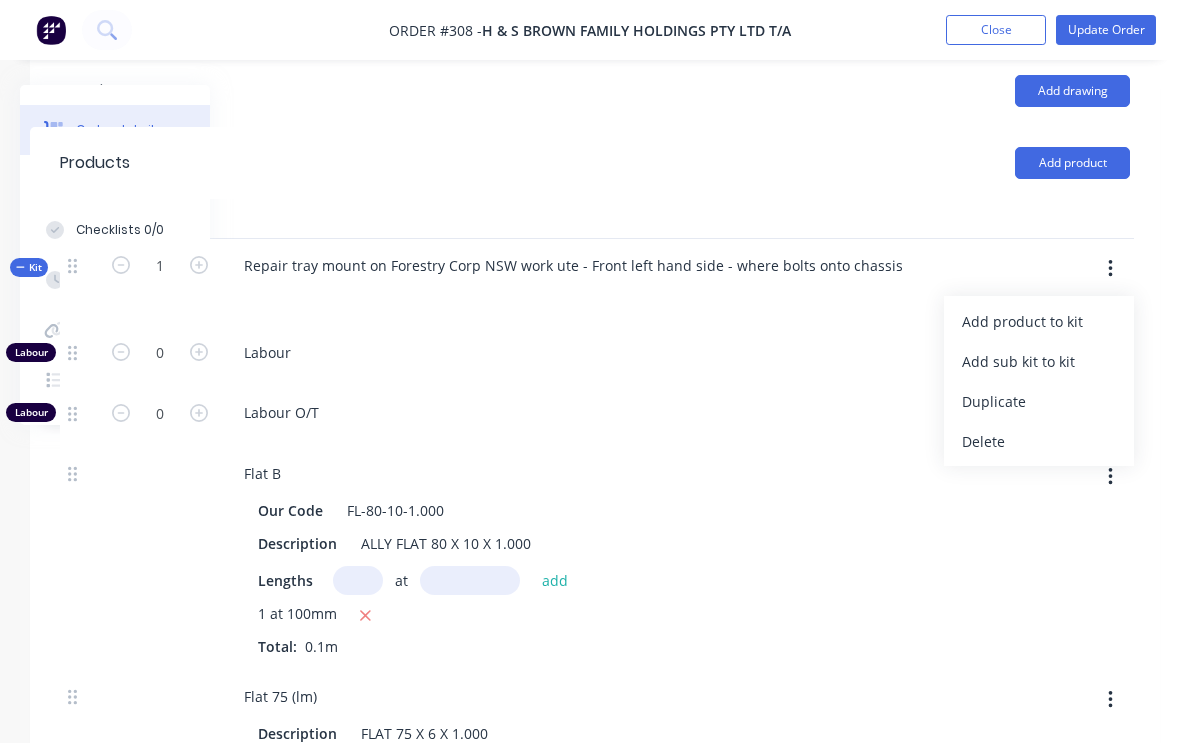 click on "Add product to kit" at bounding box center (1039, 321) 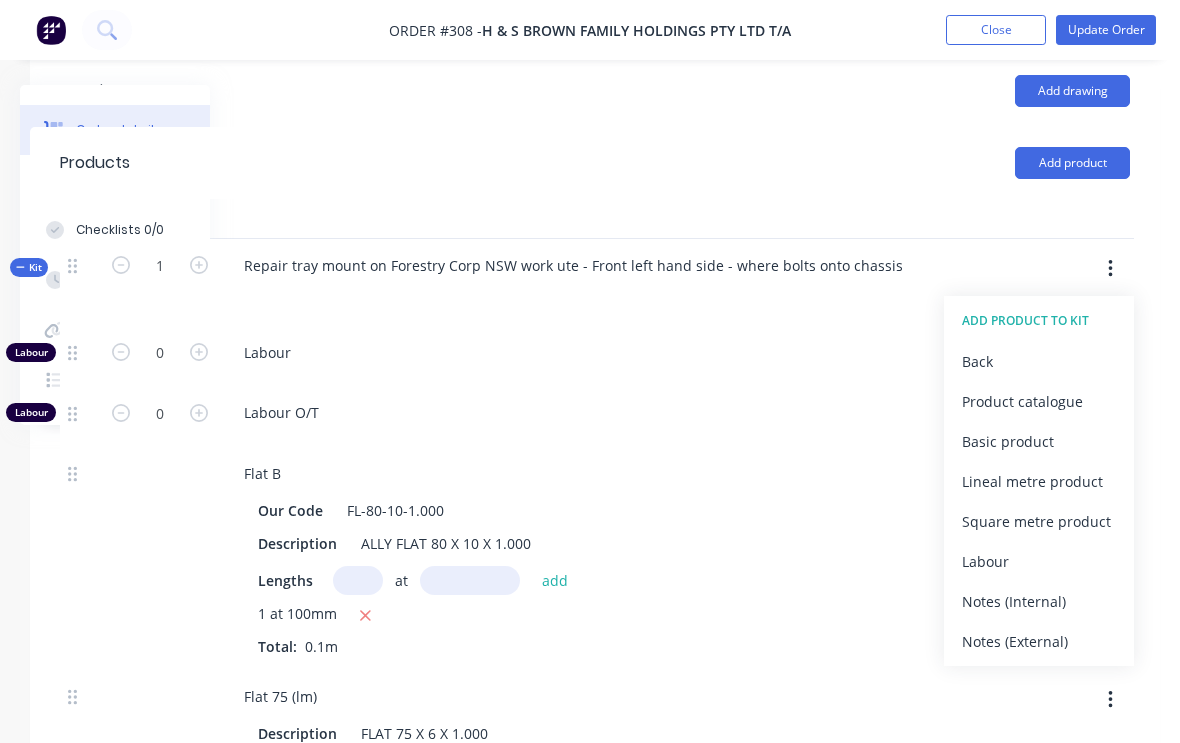 click on "Product catalogue" at bounding box center [1039, 401] 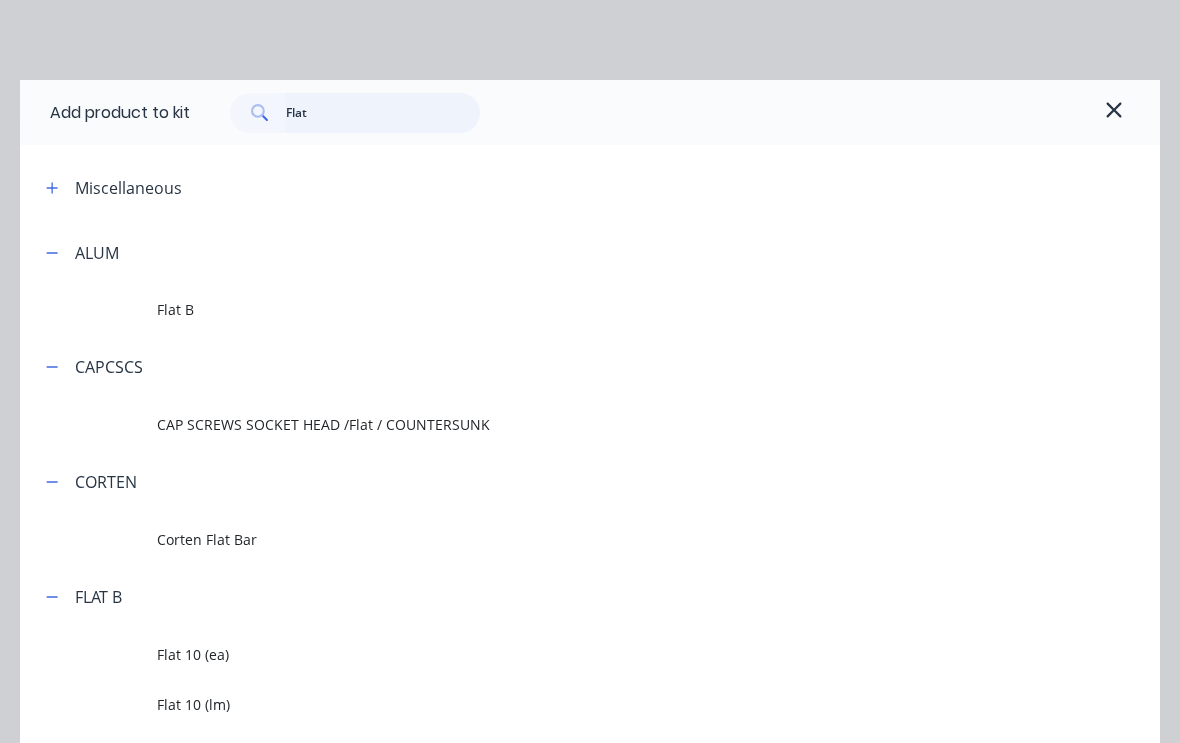 click on "Flat" at bounding box center [383, 113] 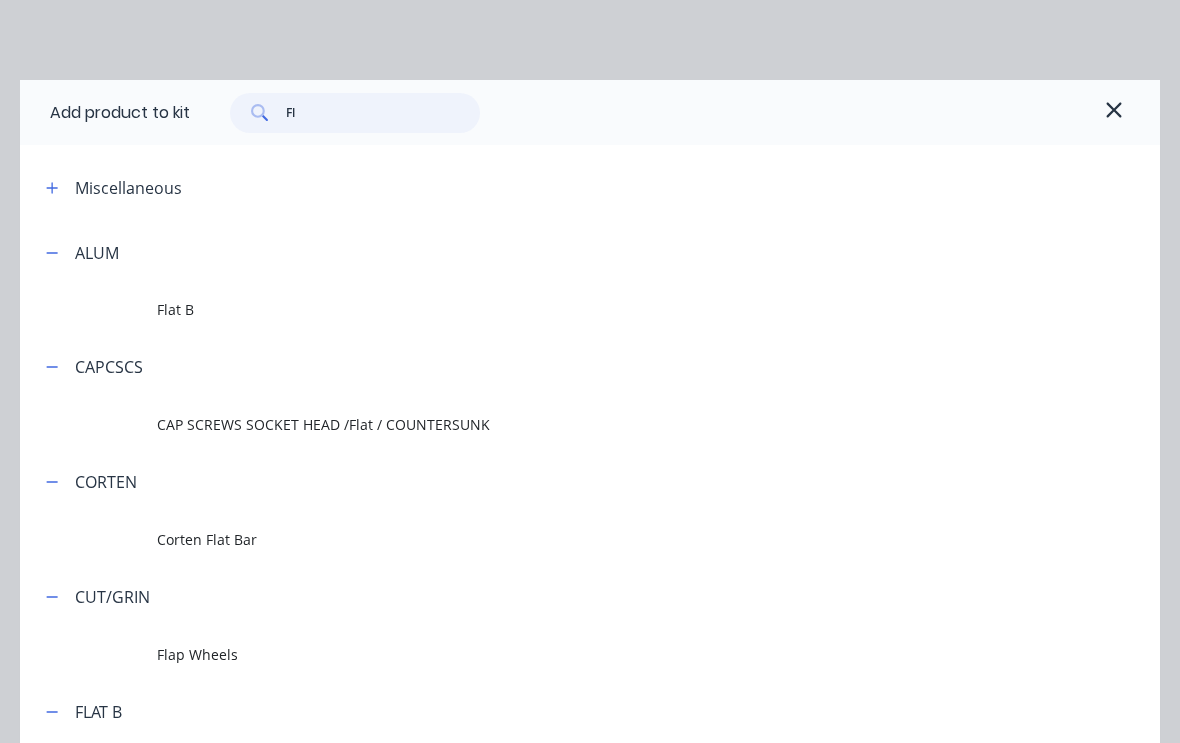 type on "F" 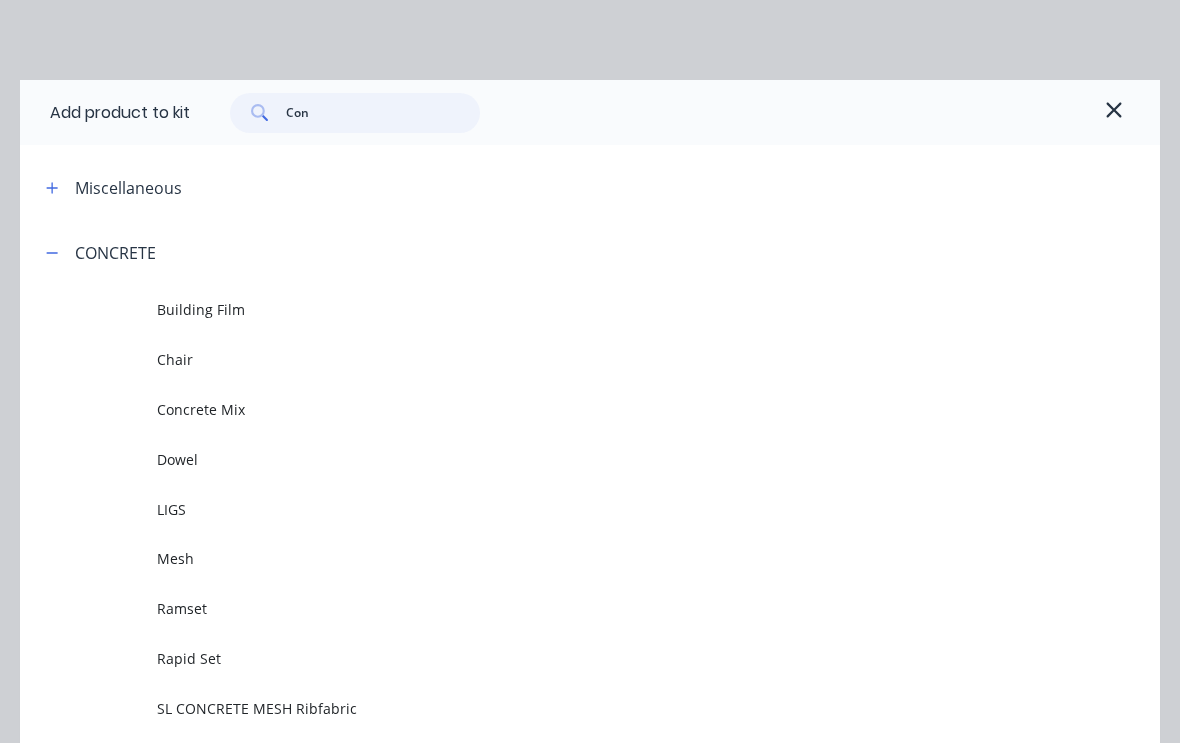 type on "Cons" 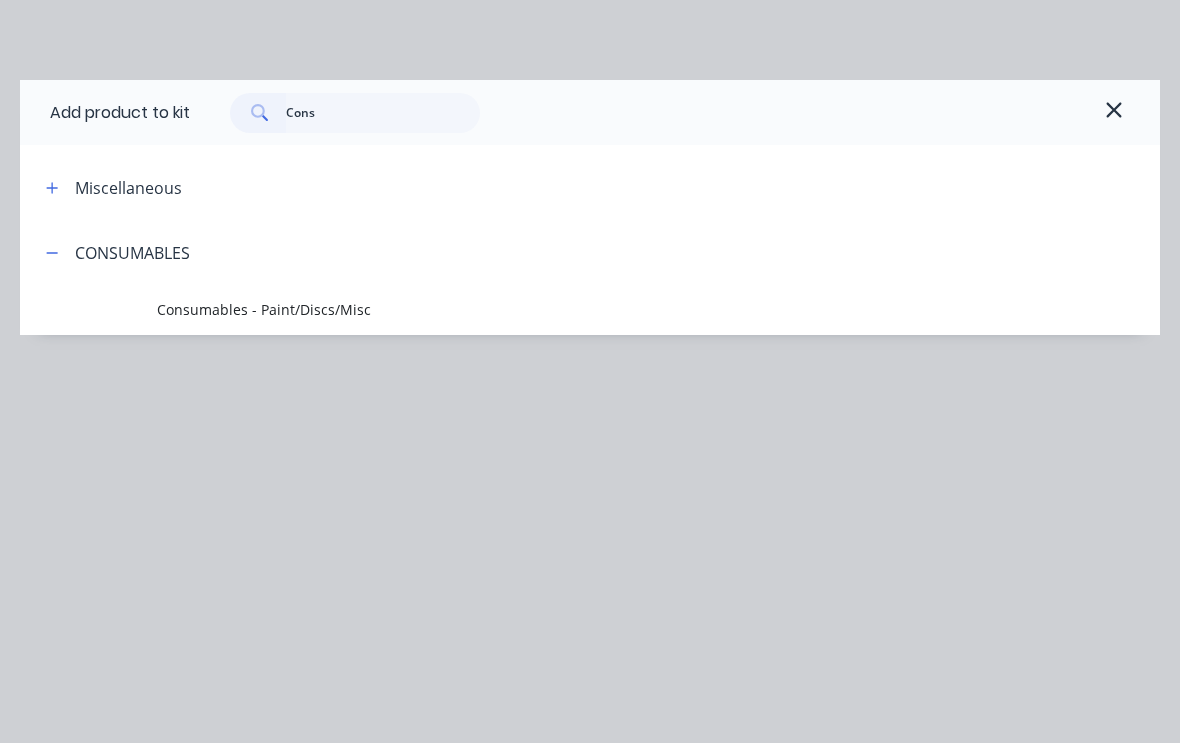 click on "Consumables - Paint/Discs/Misc" at bounding box center [558, 309] 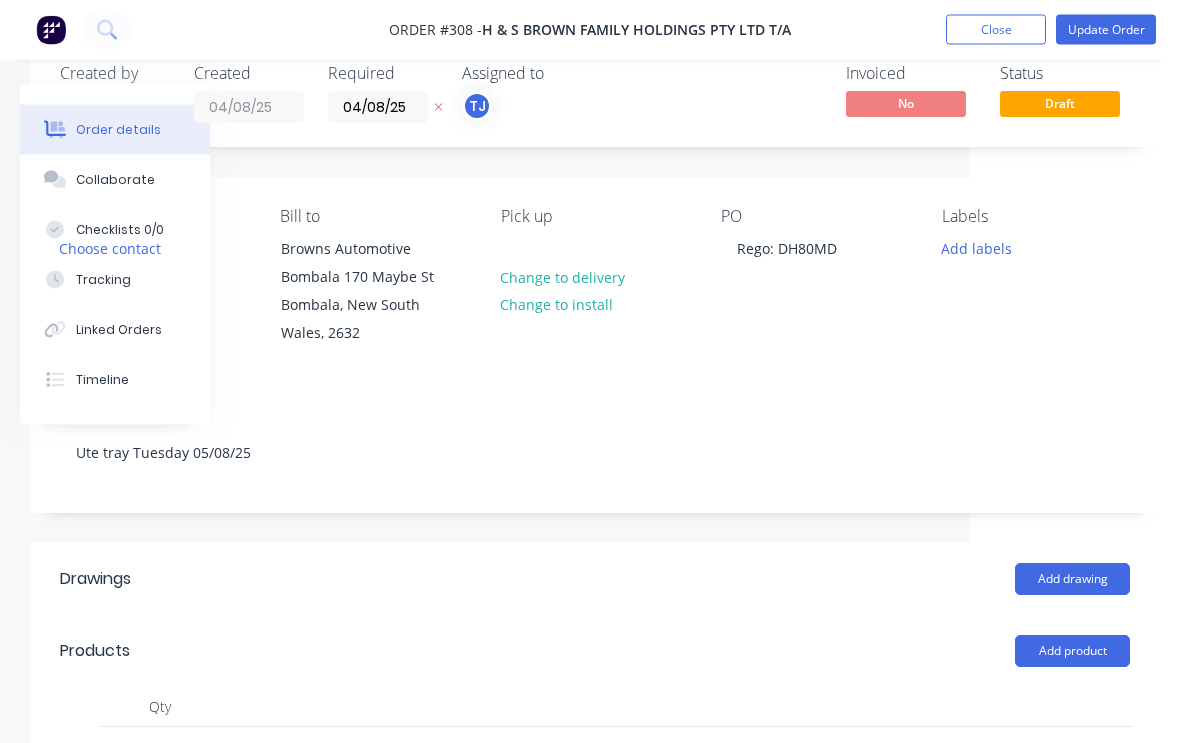 scroll, scrollTop: 0, scrollLeft: 210, axis: horizontal 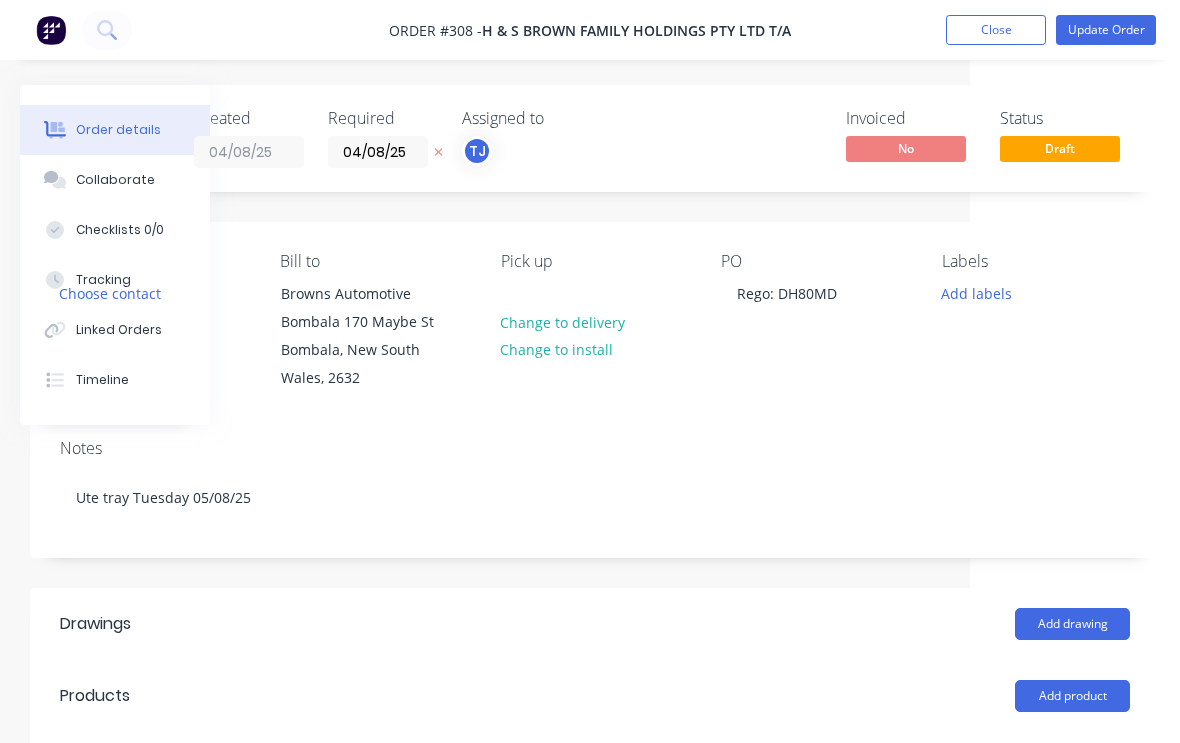 click on "Update Order" at bounding box center [1106, 30] 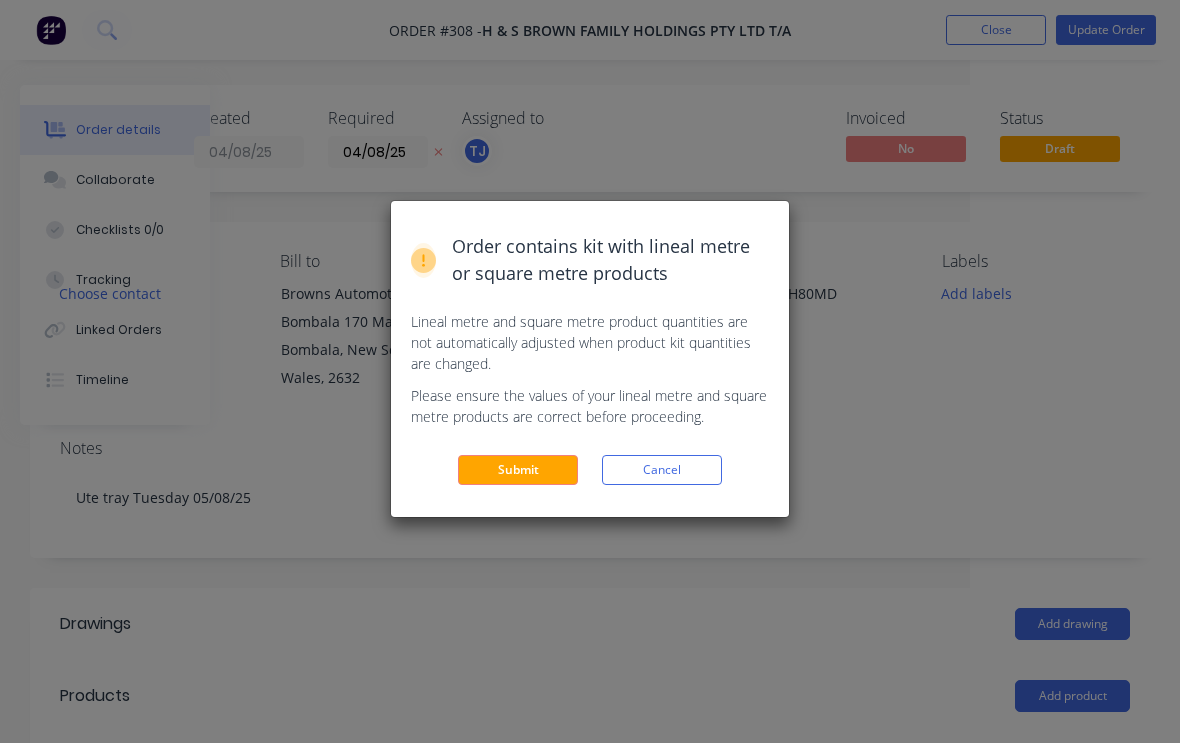 click on "Submit" at bounding box center [518, 470] 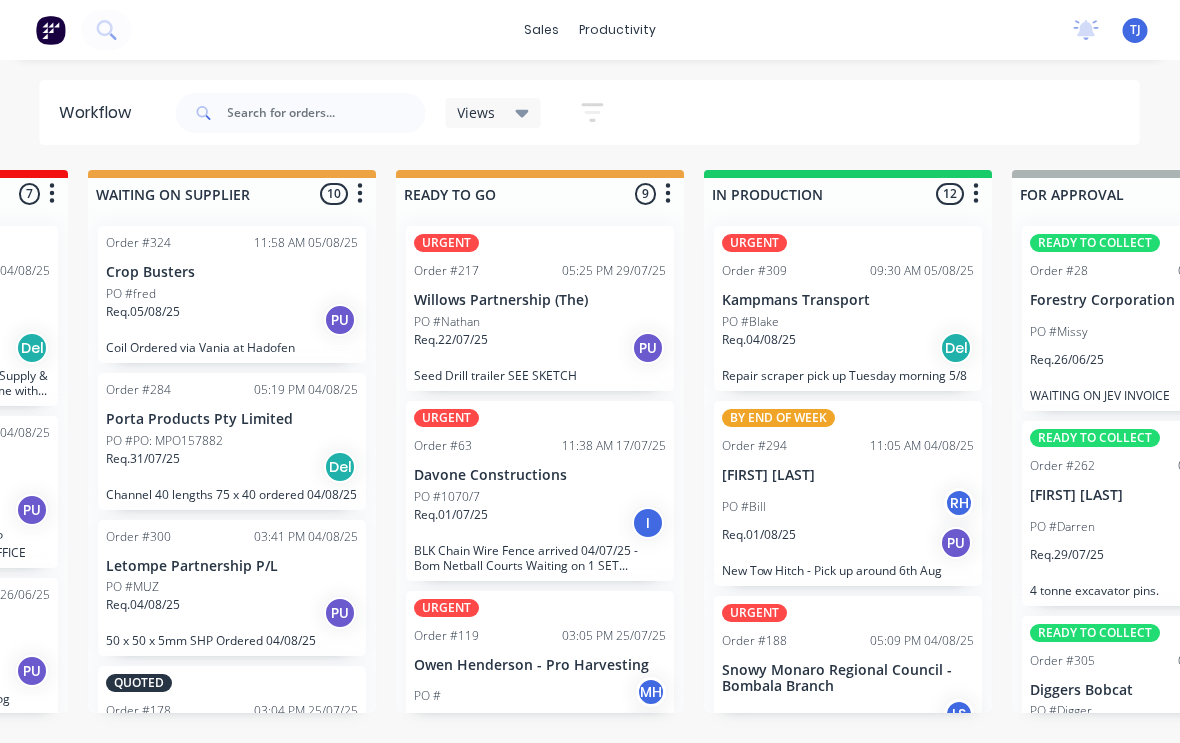 scroll, scrollTop: 0, scrollLeft: 649, axis: horizontal 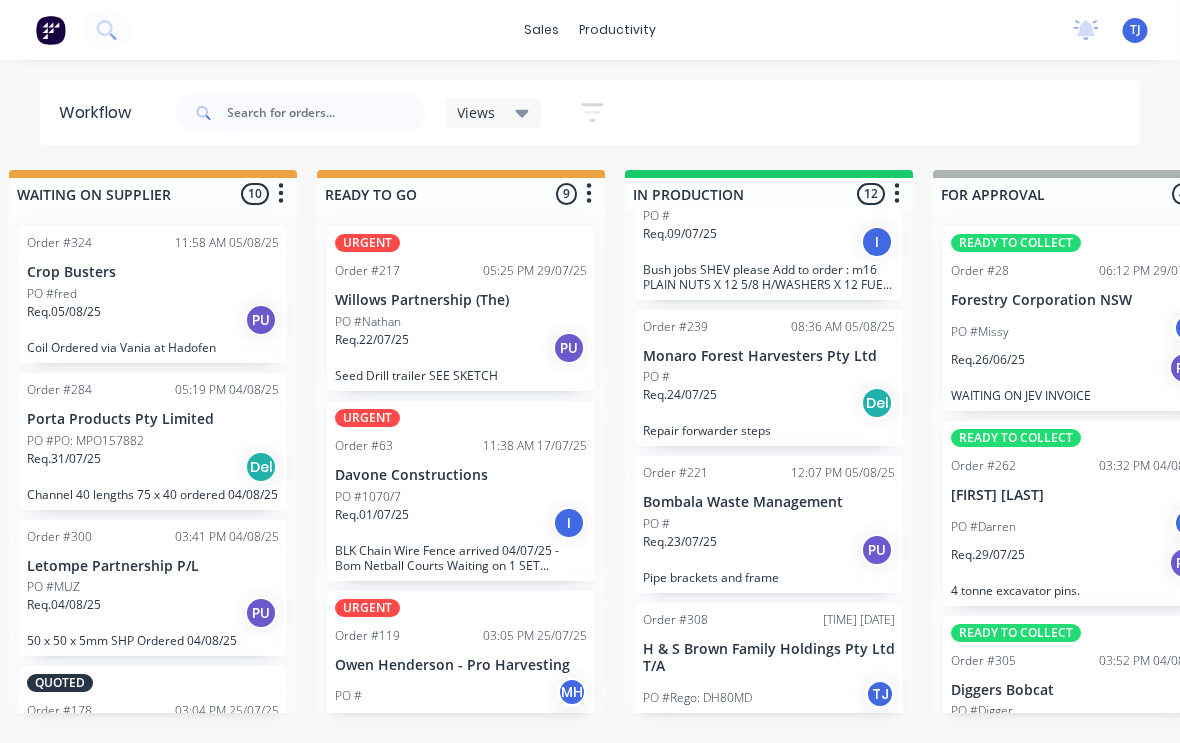 click on "Req. 04/08/25 PU" at bounding box center (770, 734) 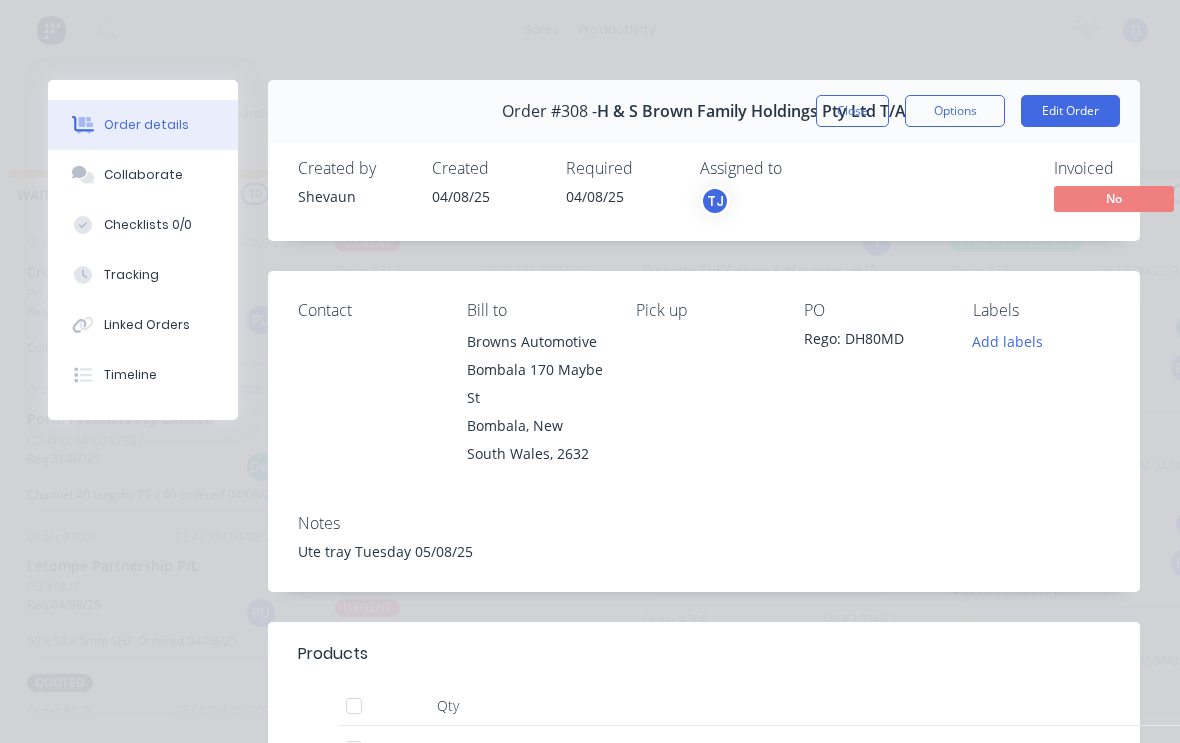click on "Add labels" at bounding box center [1008, 341] 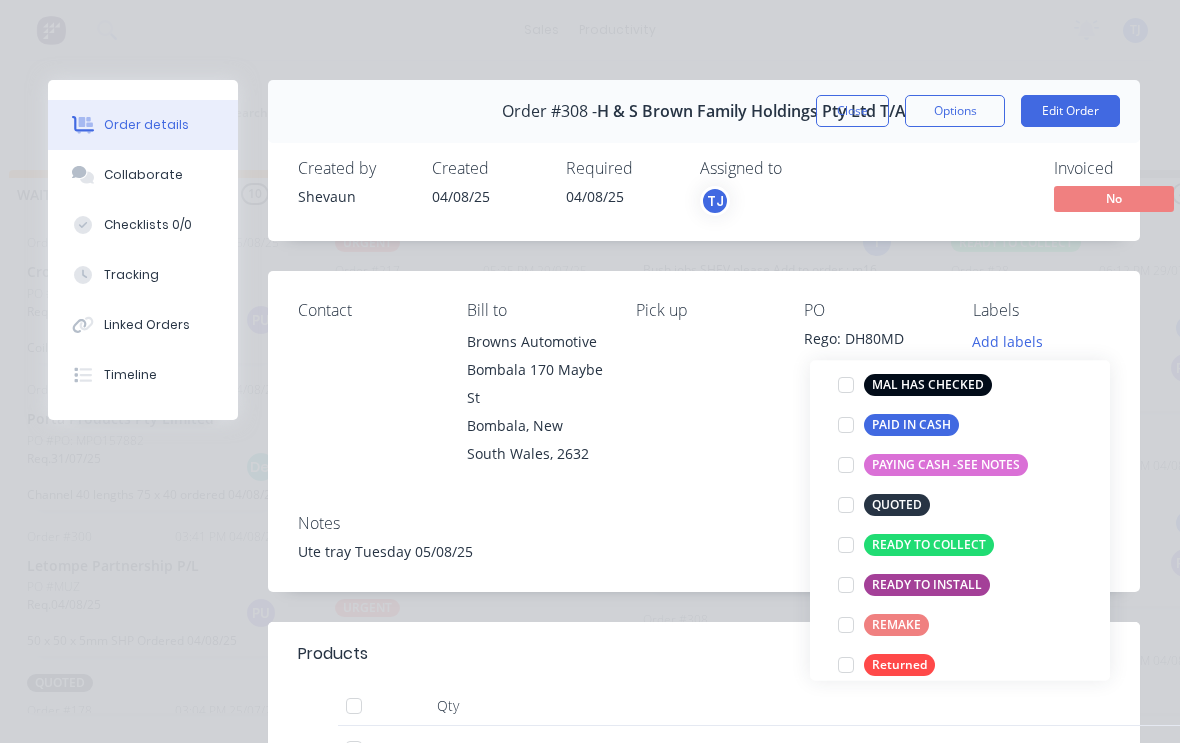 scroll, scrollTop: 297, scrollLeft: 0, axis: vertical 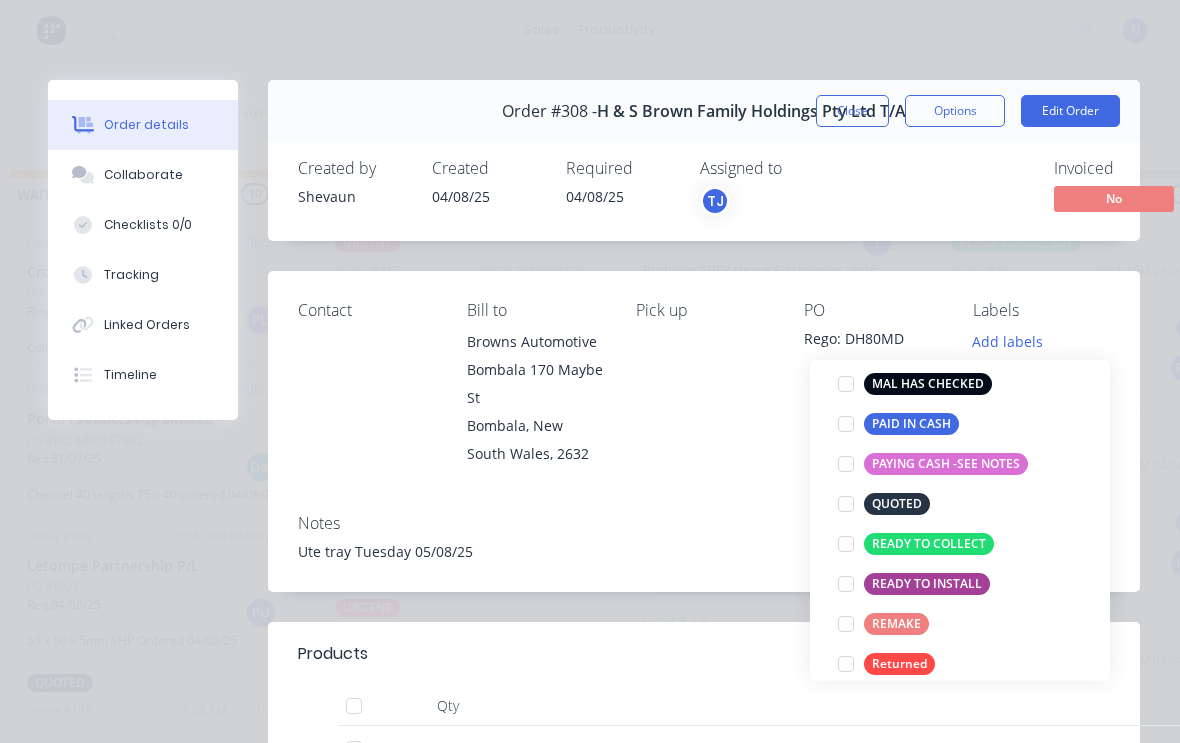 click at bounding box center [846, 544] 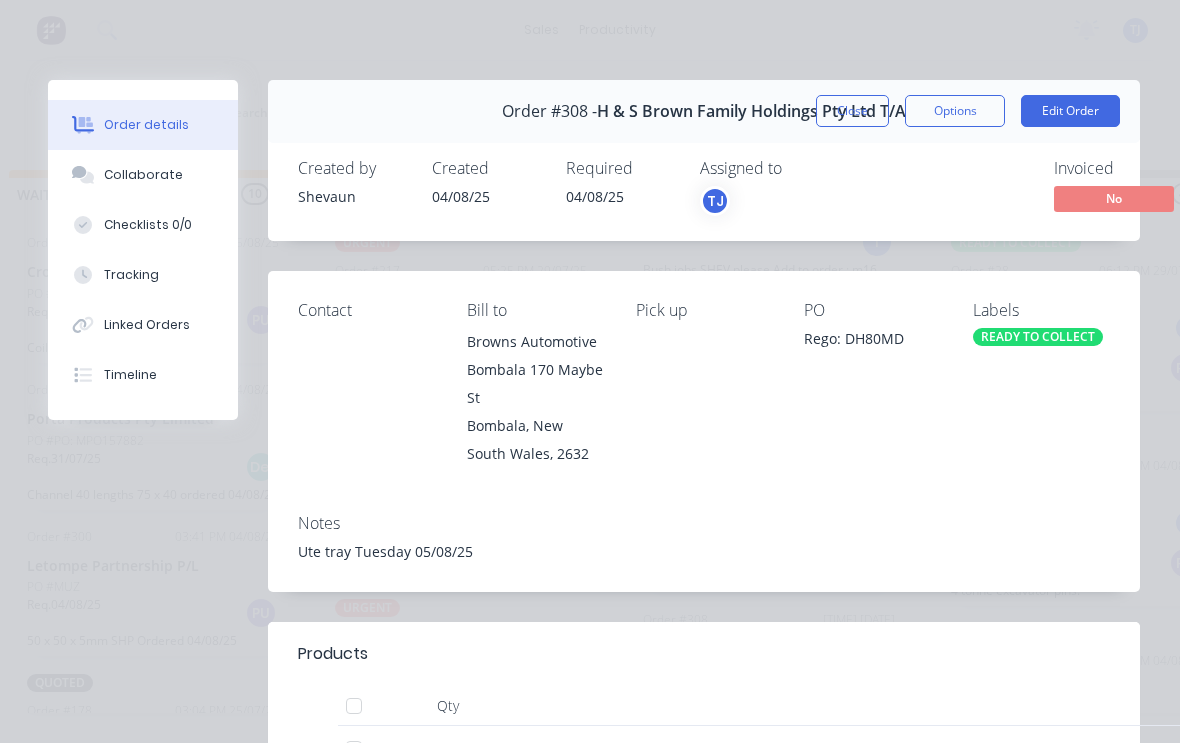click on "Notes" at bounding box center [704, 523] 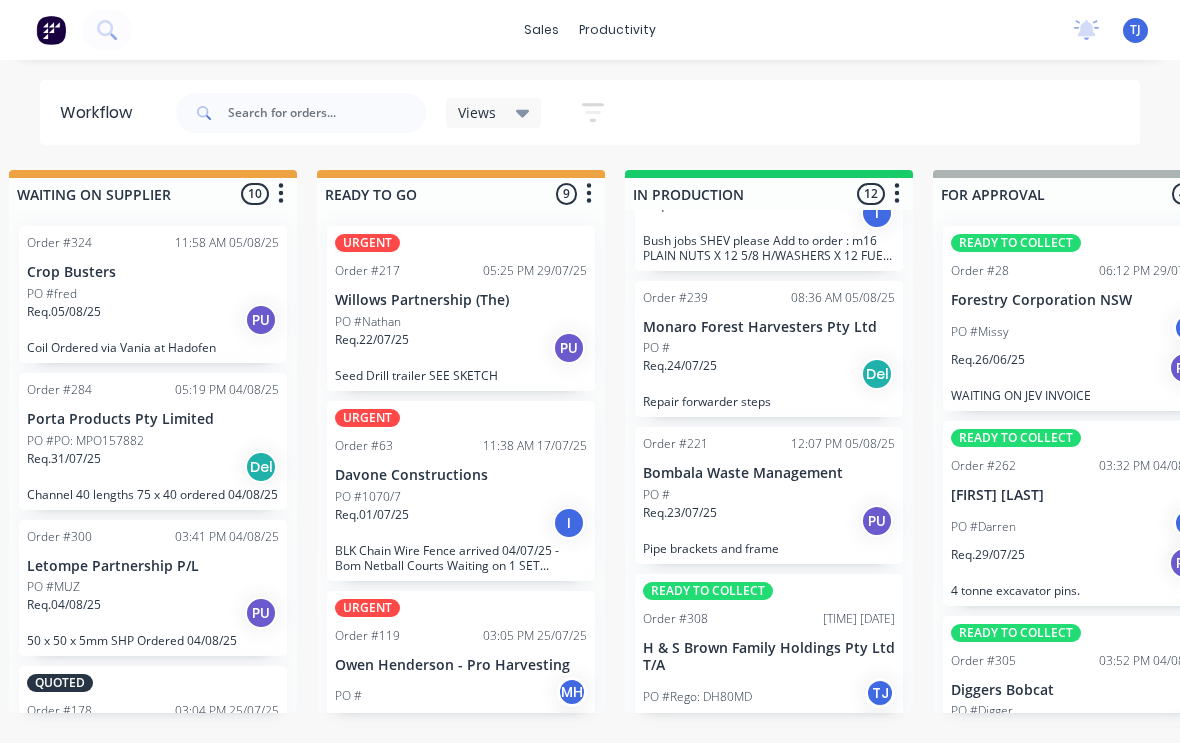 scroll, scrollTop: 1712, scrollLeft: 0, axis: vertical 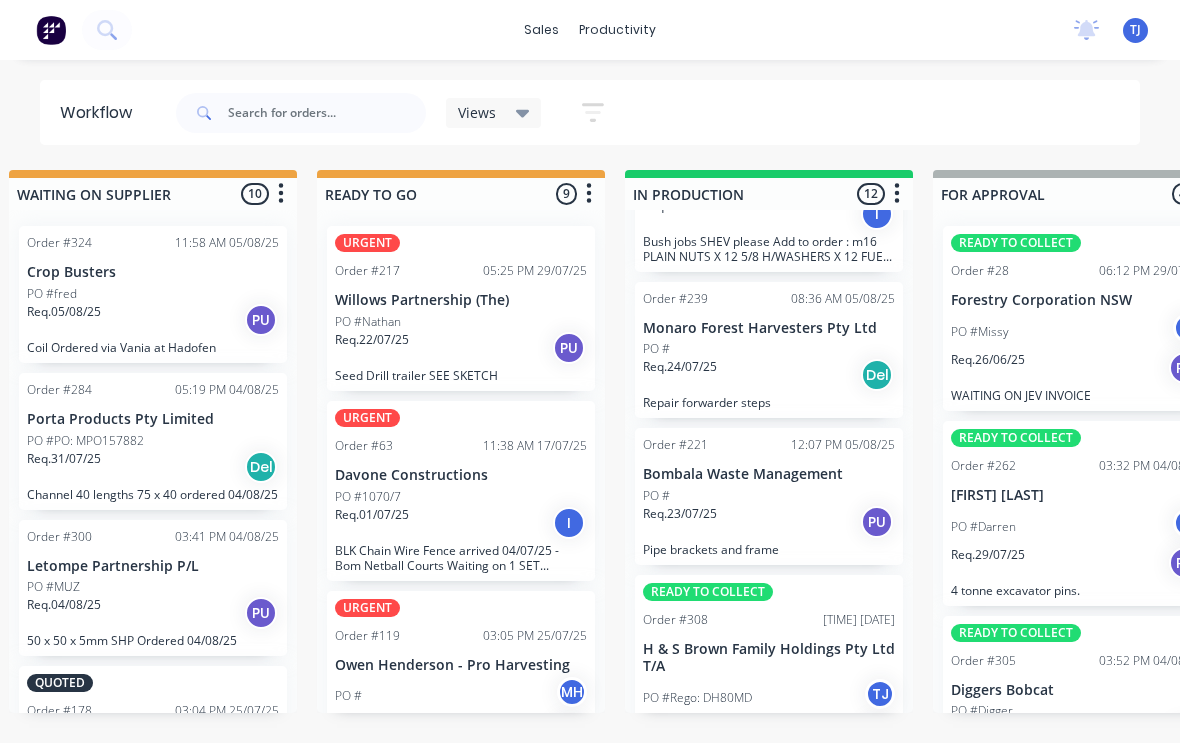 click on "PO #Rego: [REGISTRATION]" at bounding box center [769, 698] 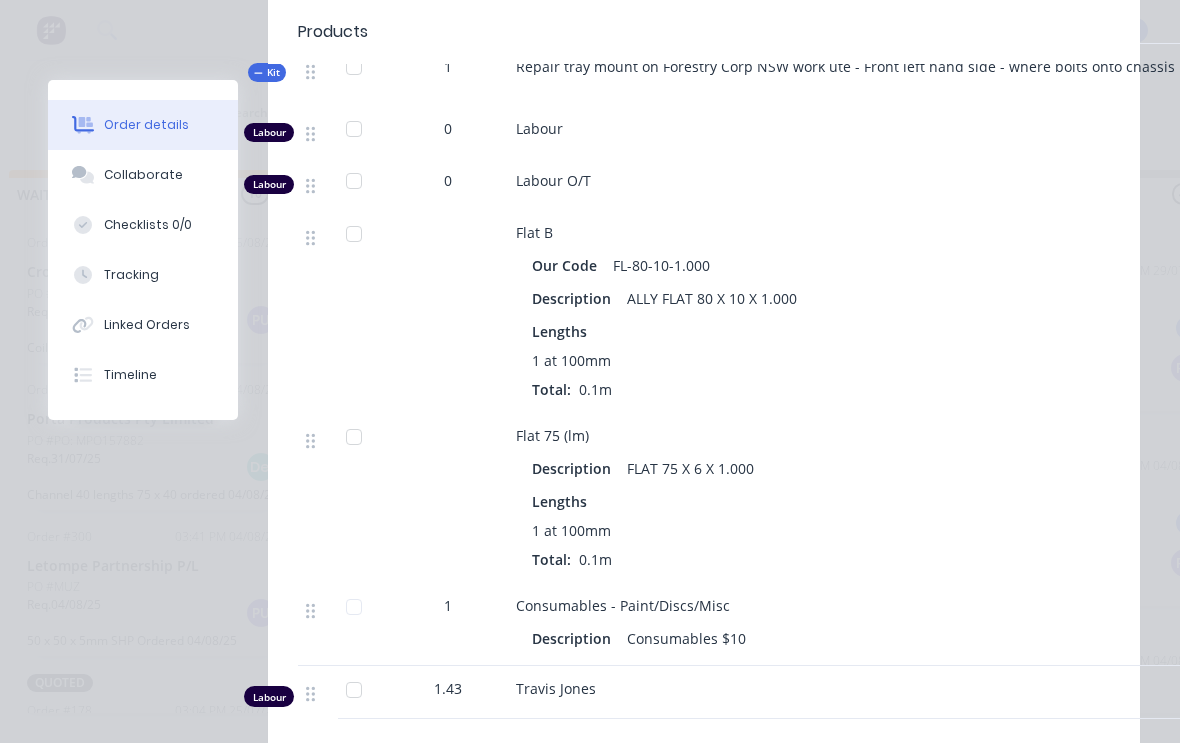scroll, scrollTop: 663, scrollLeft: 0, axis: vertical 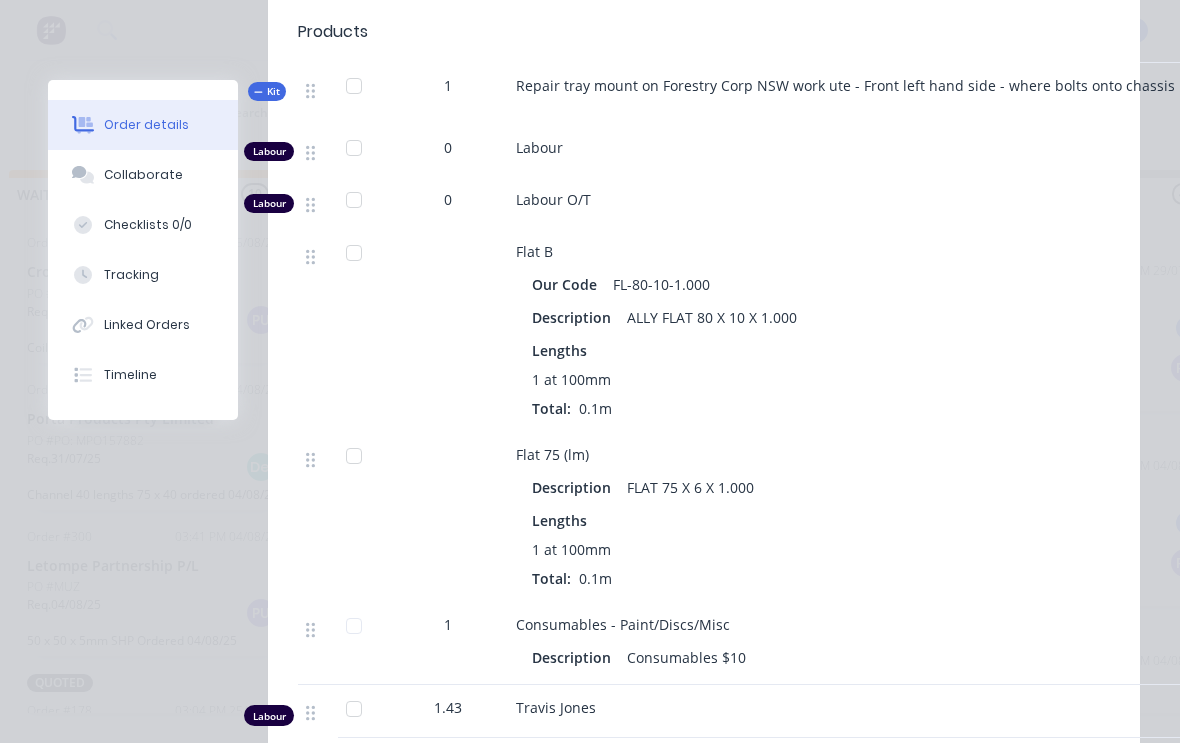 click on "0" at bounding box center (448, 147) 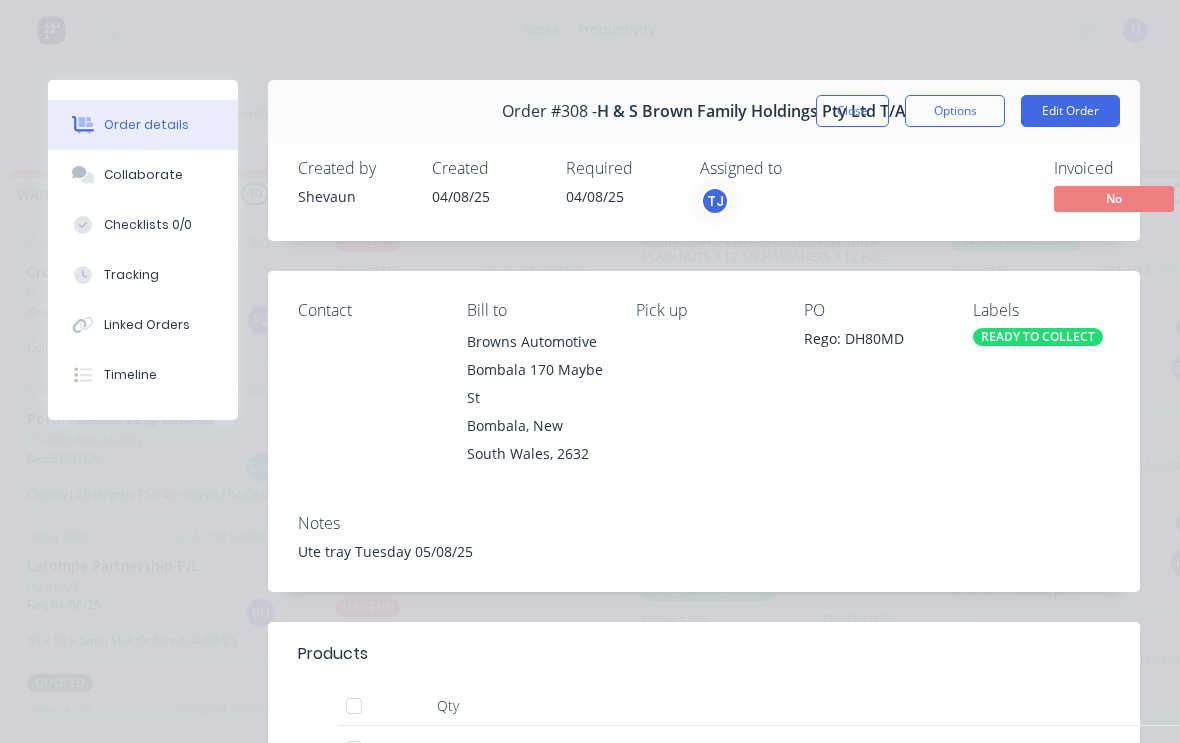 scroll, scrollTop: 0, scrollLeft: 0, axis: both 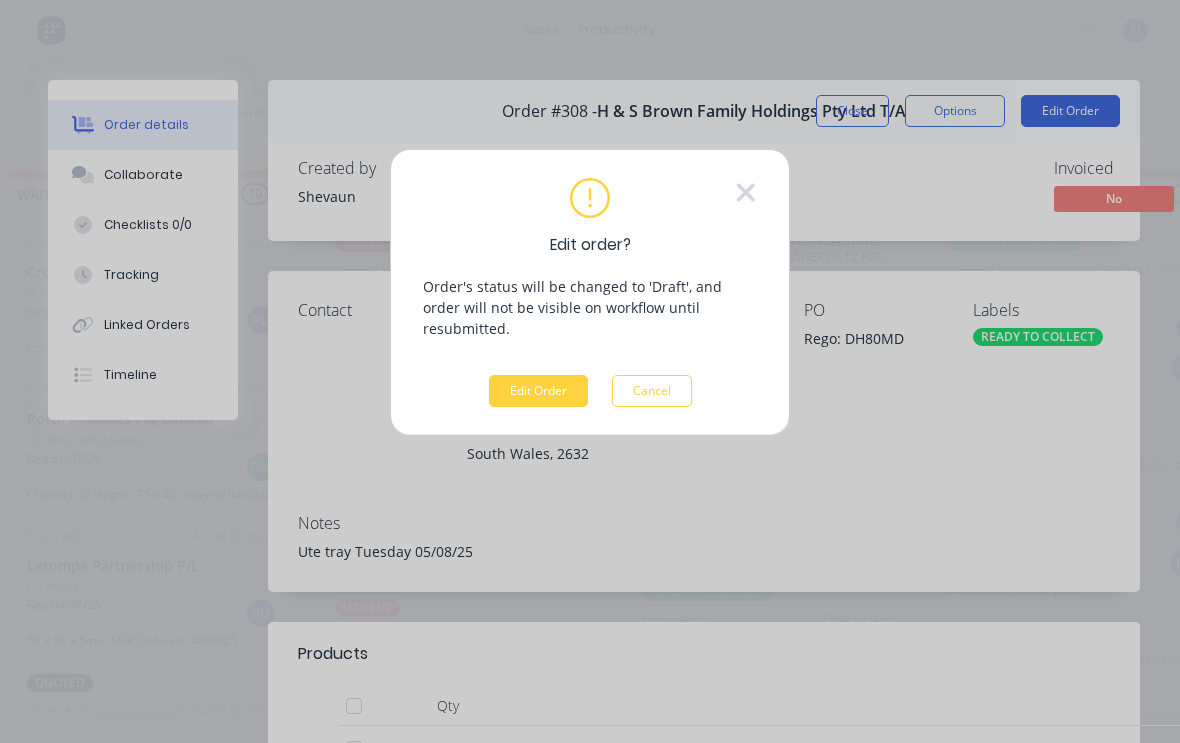 click on "Edit Order" at bounding box center [538, 391] 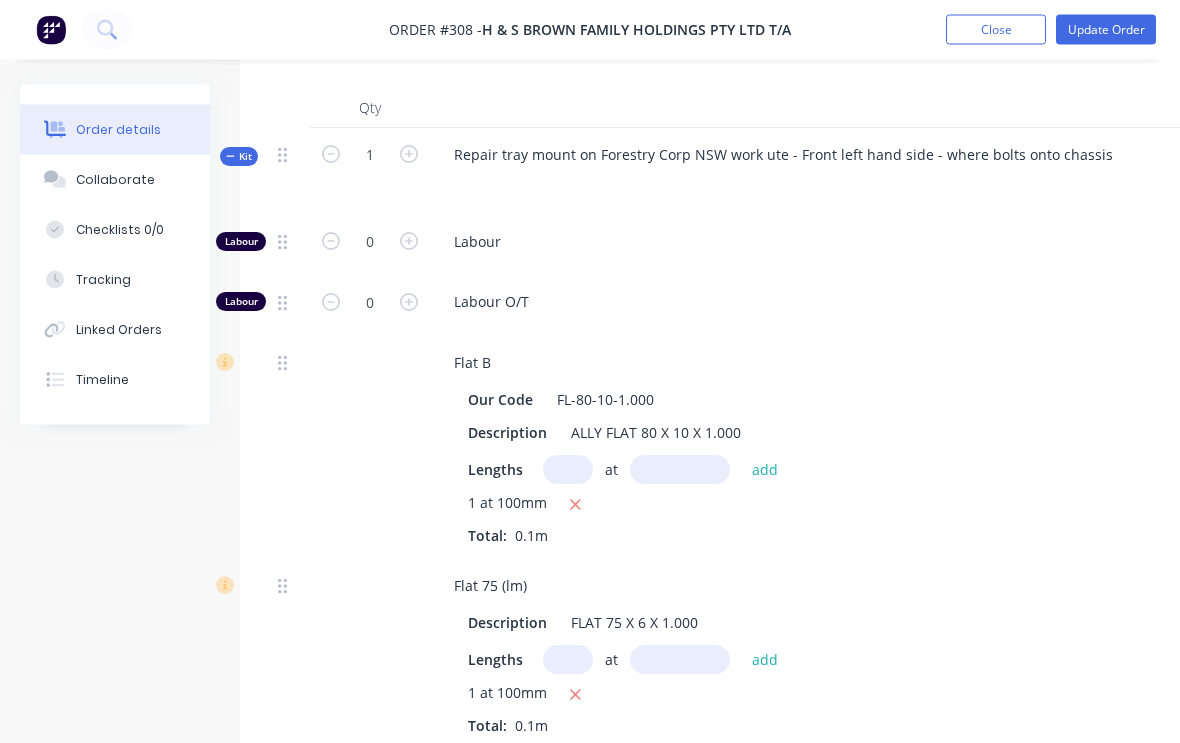 scroll, scrollTop: 645, scrollLeft: 0, axis: vertical 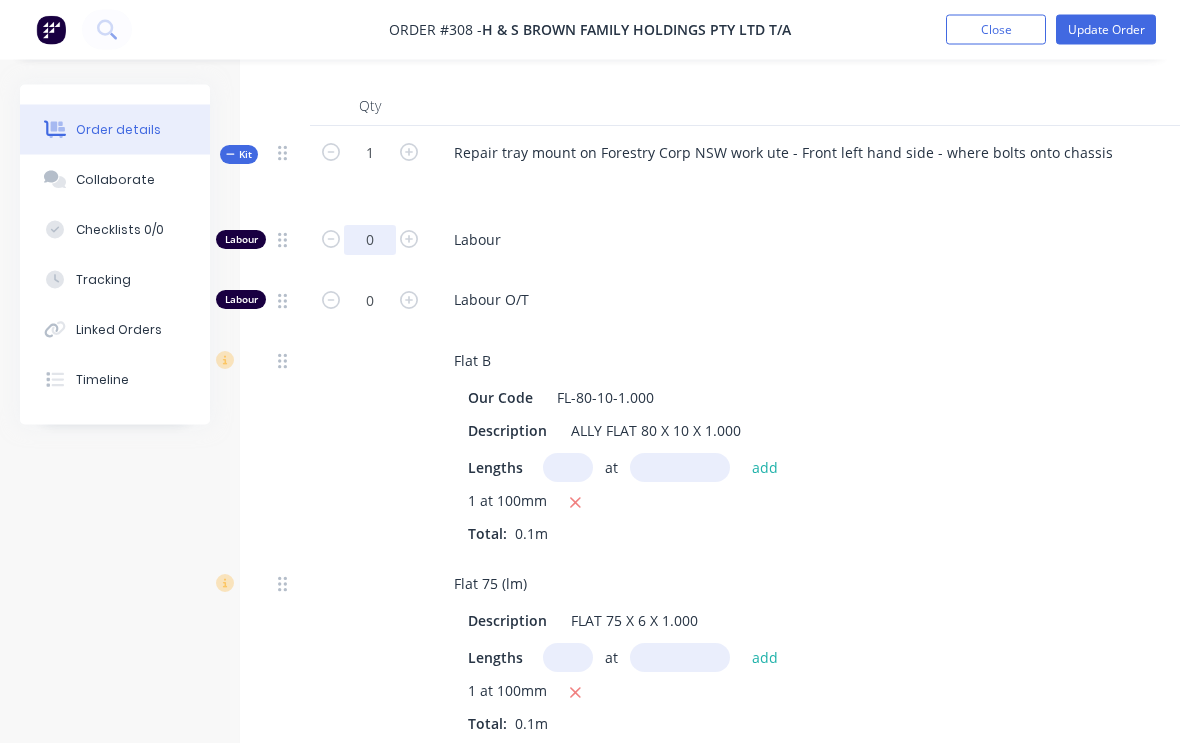 click on "0" at bounding box center [370, 241] 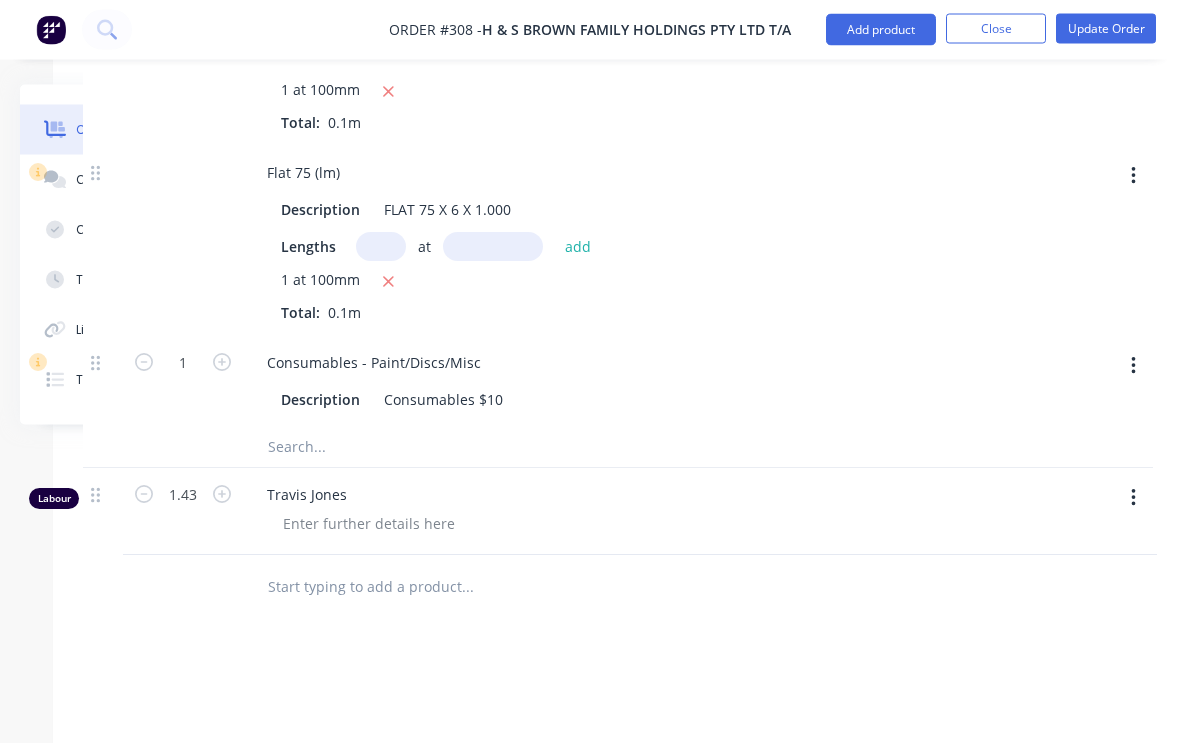 scroll, scrollTop: 1056, scrollLeft: 210, axis: both 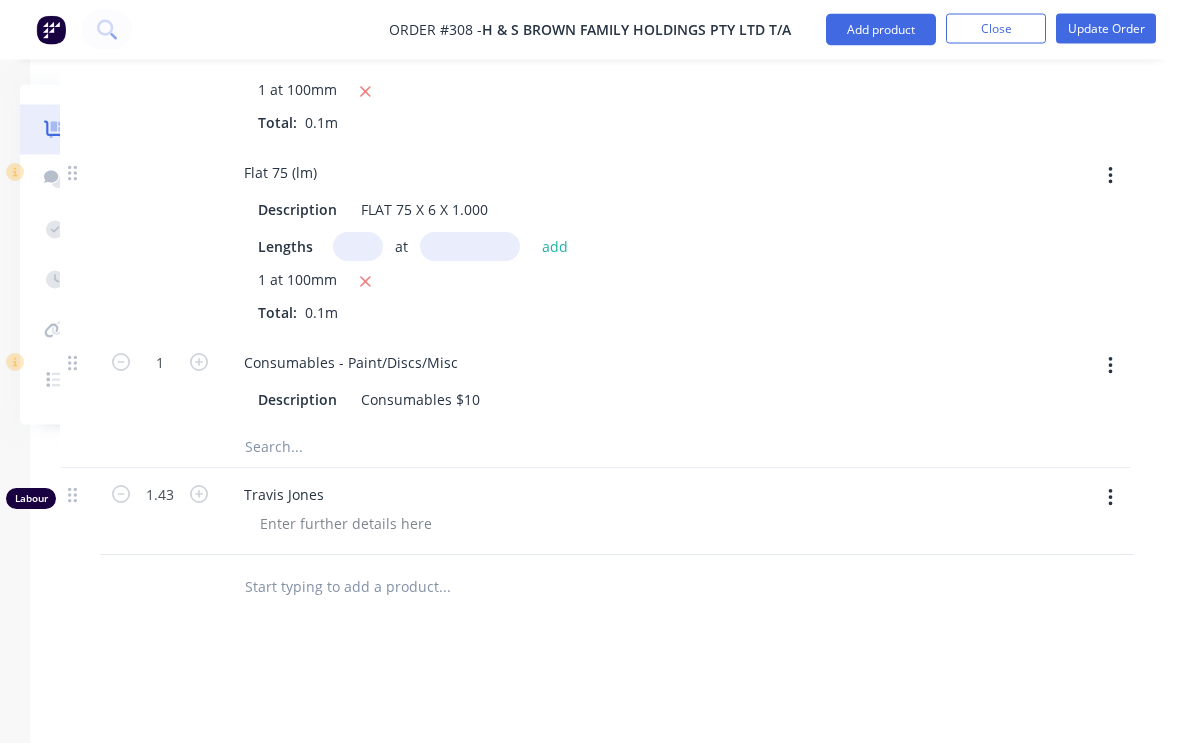 type on "1.43" 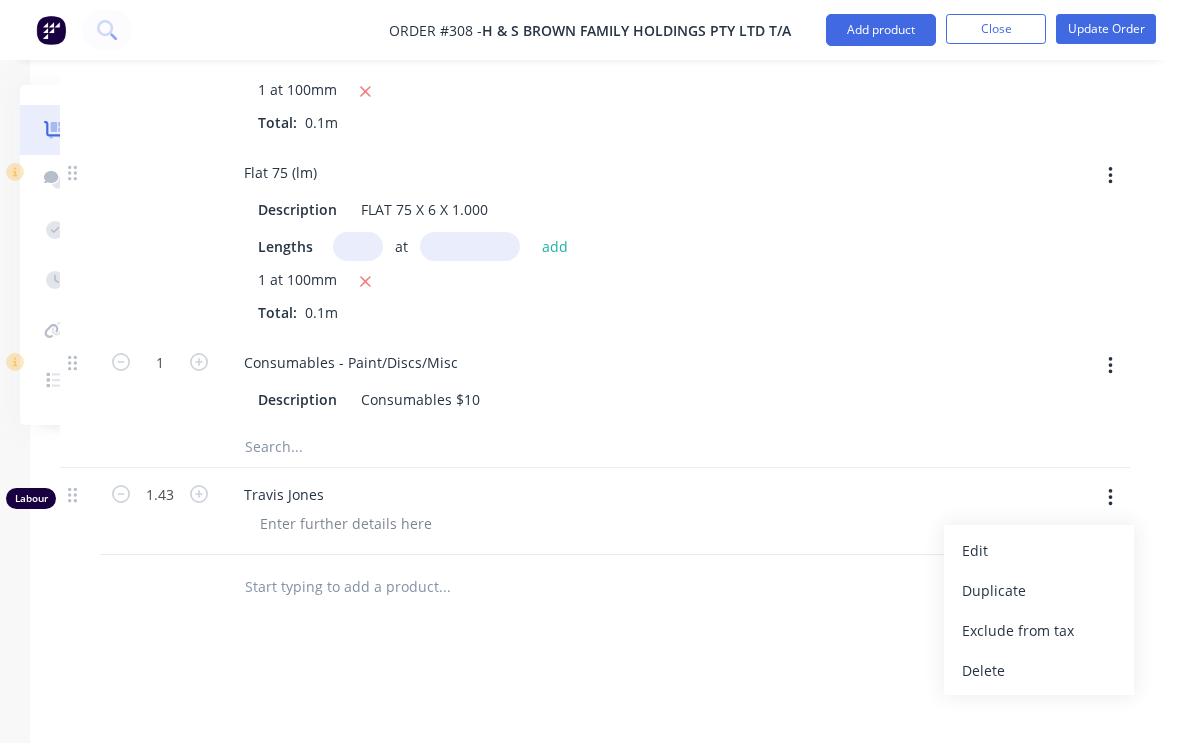 click on "Delete" at bounding box center (1039, 670) 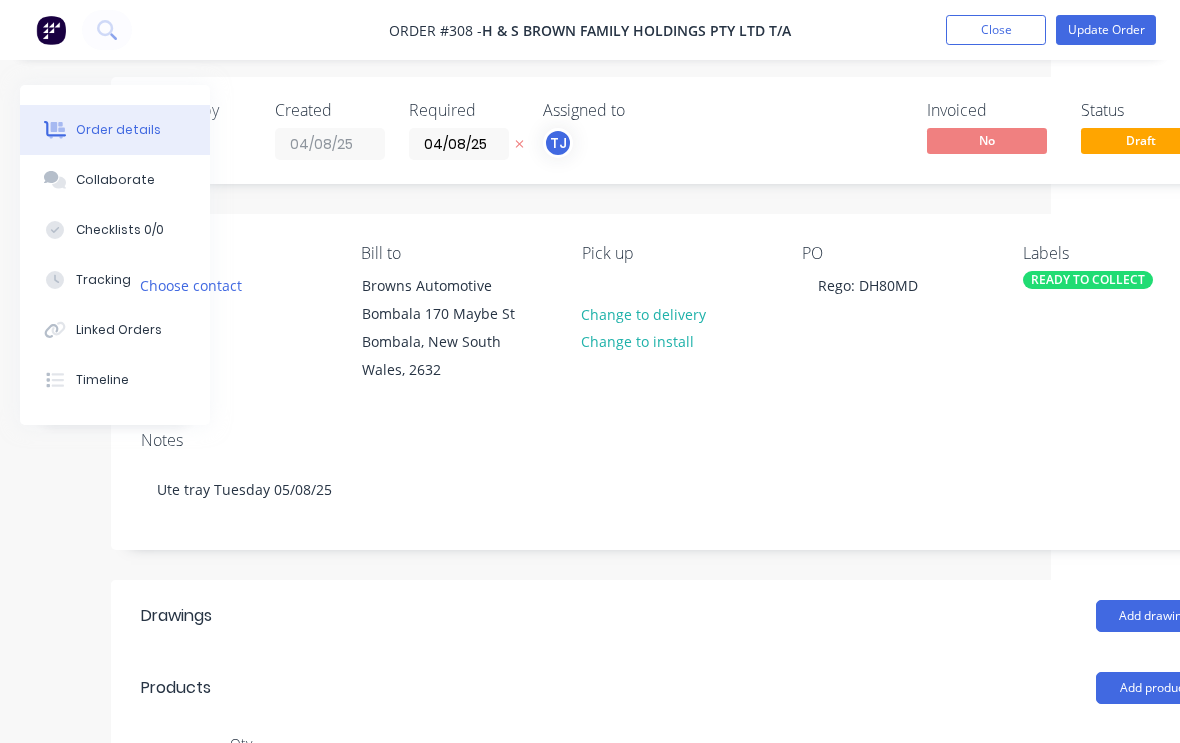 scroll, scrollTop: 0, scrollLeft: 129, axis: horizontal 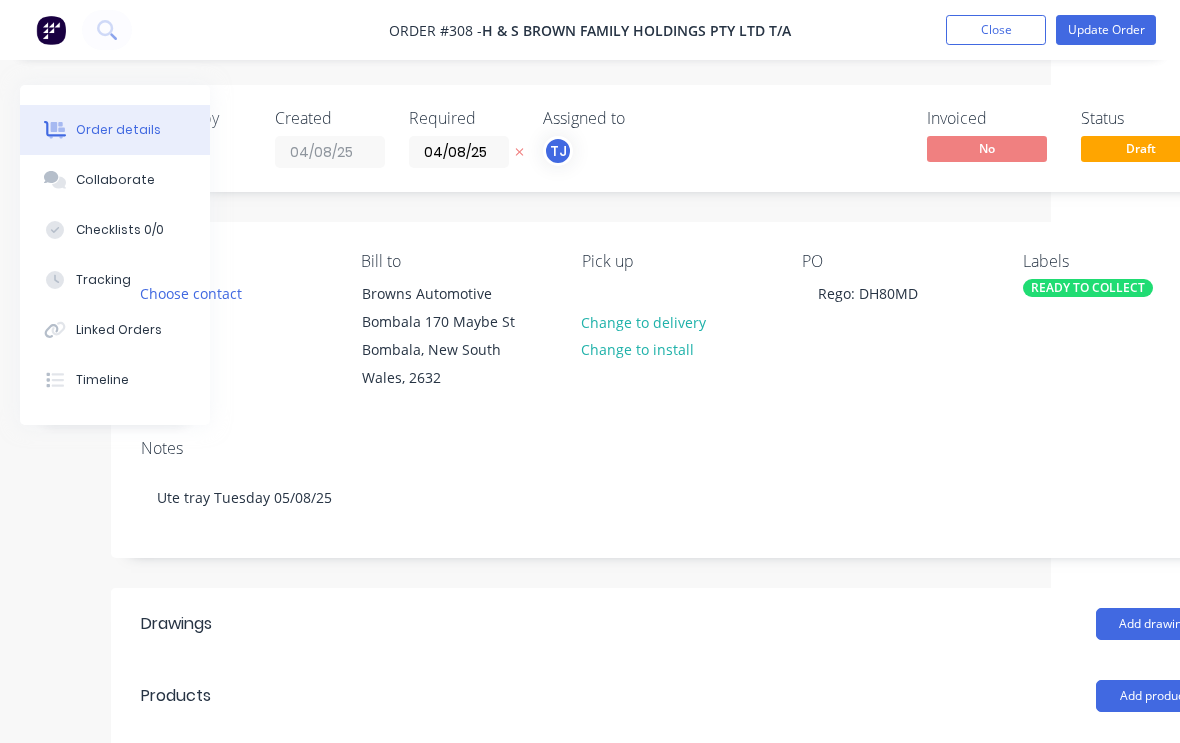 click on "Update Order" at bounding box center [1106, 30] 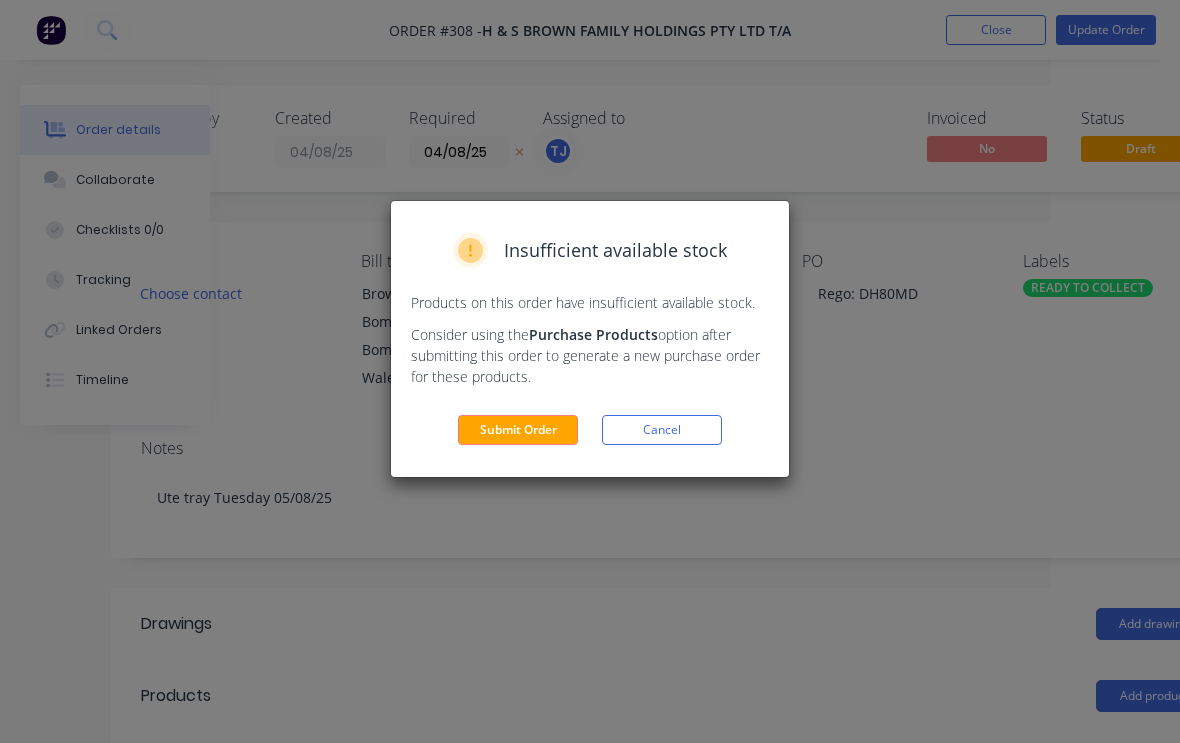 click on "Submit Order" at bounding box center [518, 430] 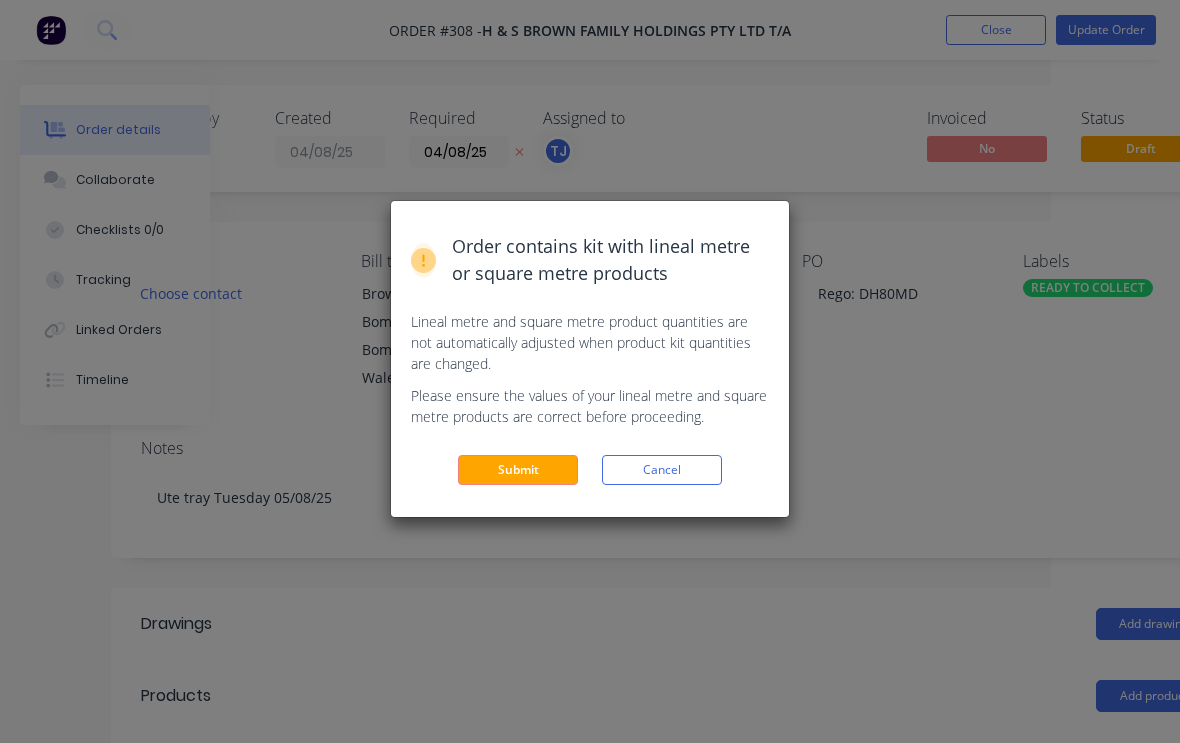 click on "Submit" at bounding box center [518, 470] 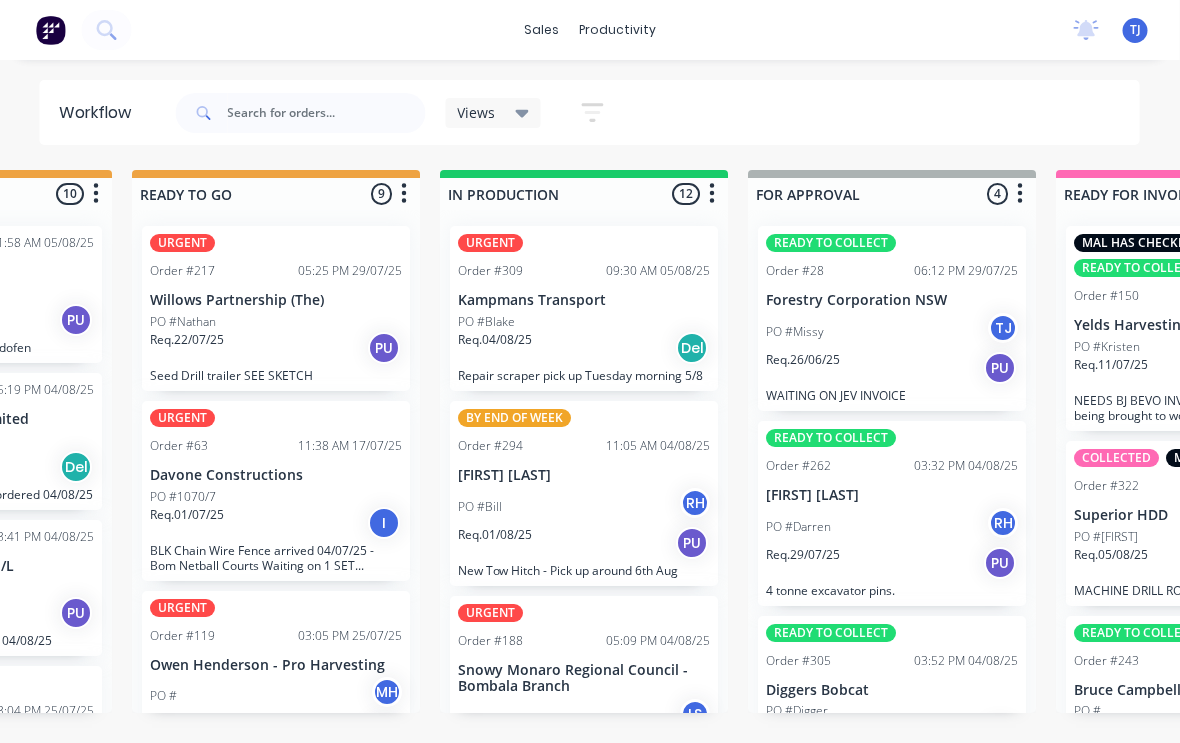 scroll, scrollTop: 0, scrollLeft: 835, axis: horizontal 